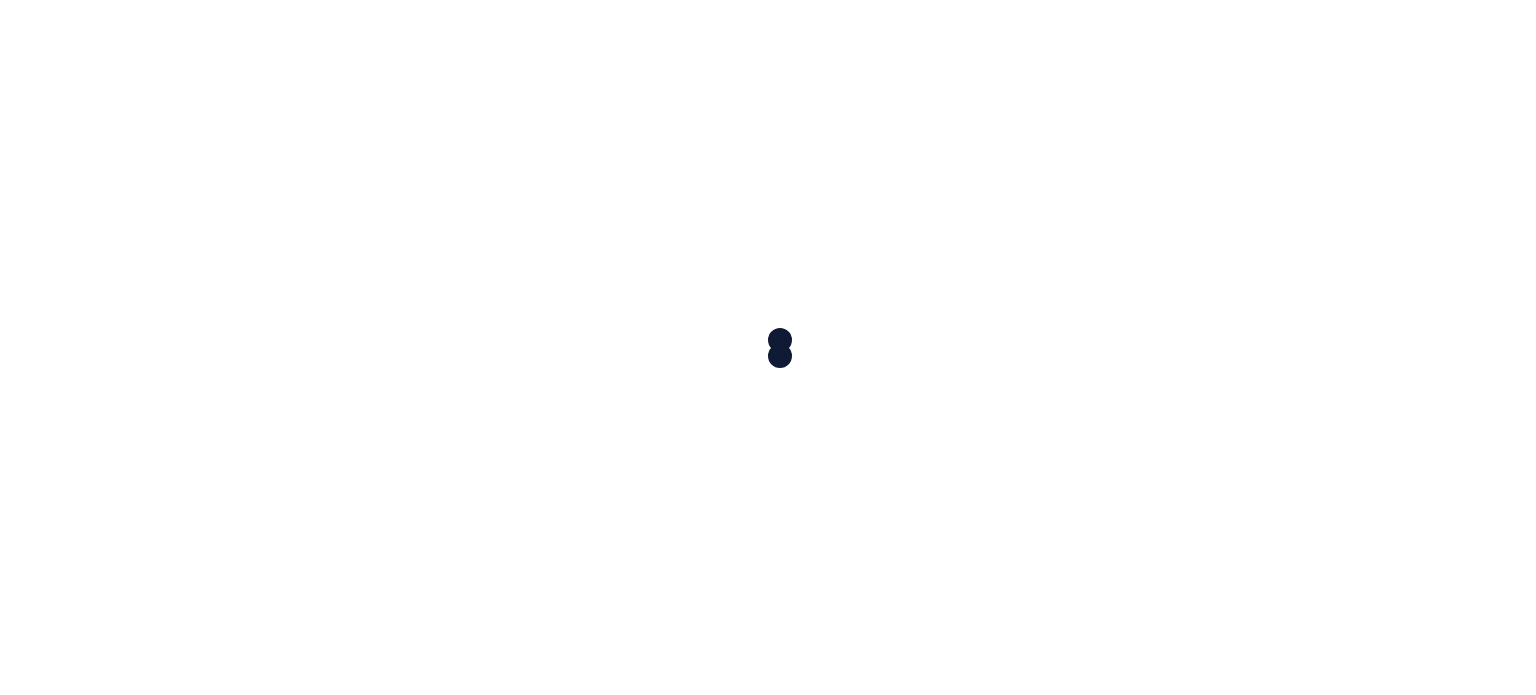 scroll, scrollTop: 0, scrollLeft: 0, axis: both 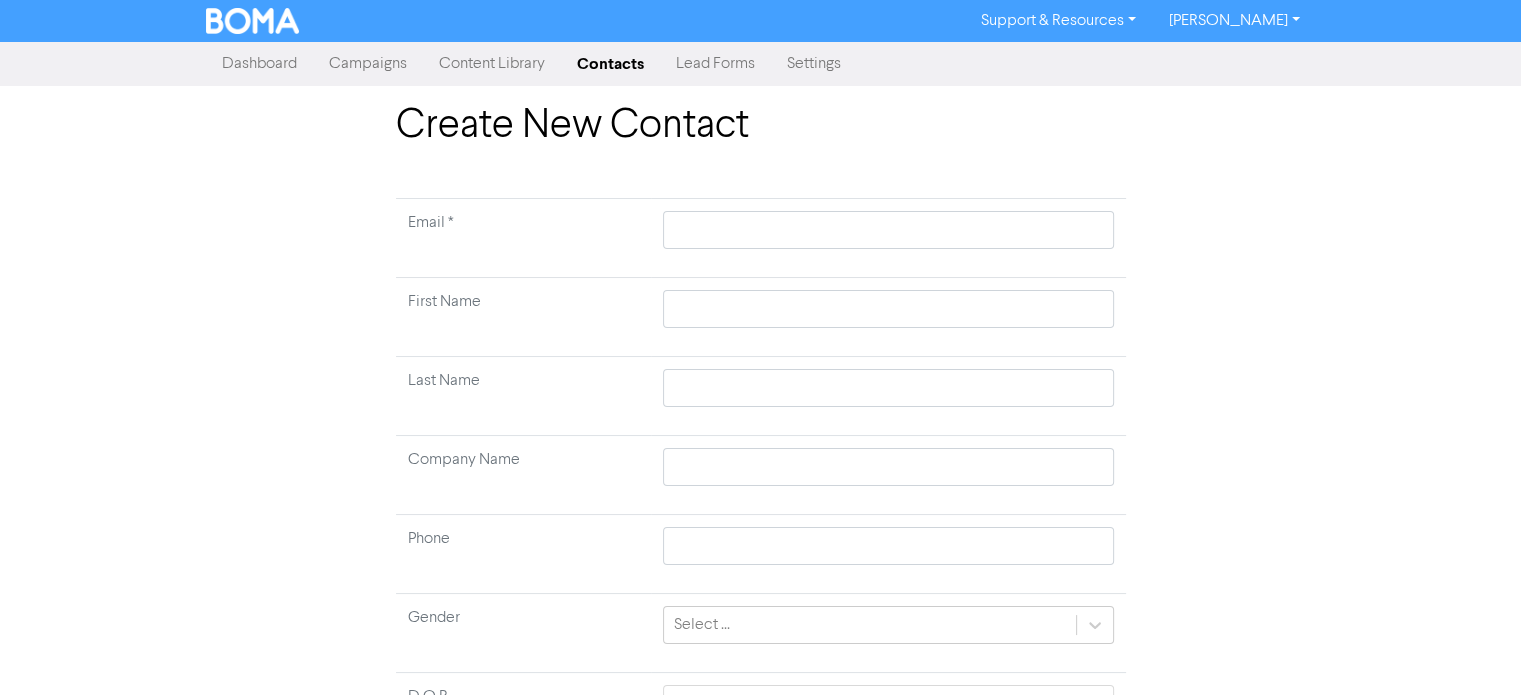 type 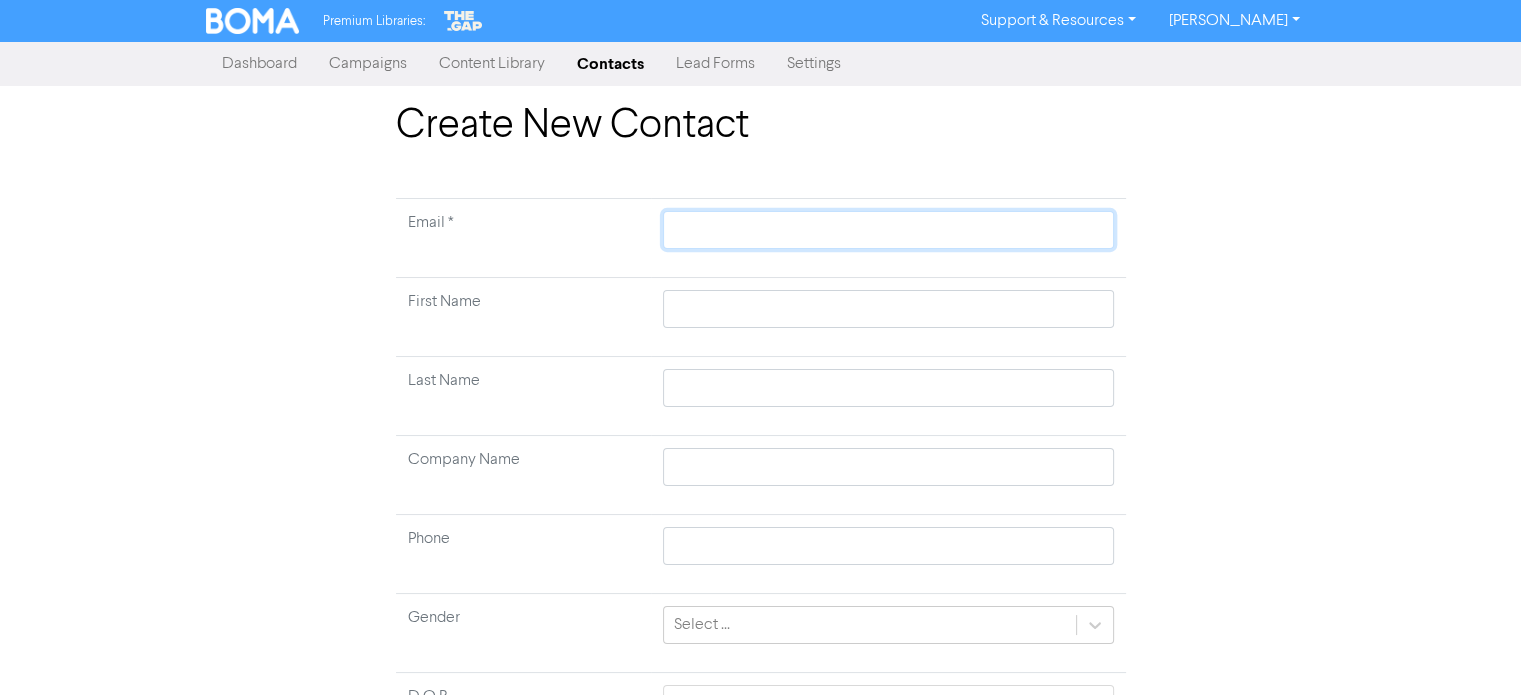 click 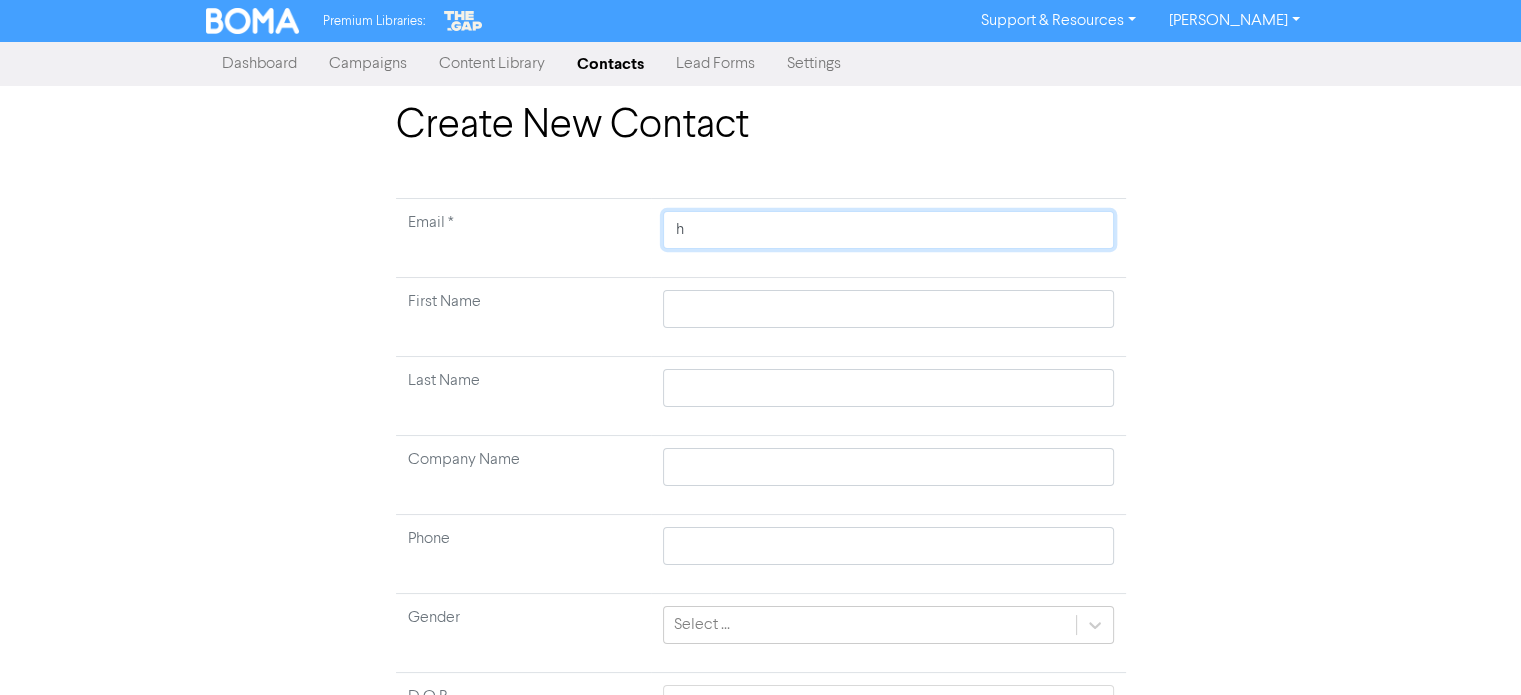 type on "he" 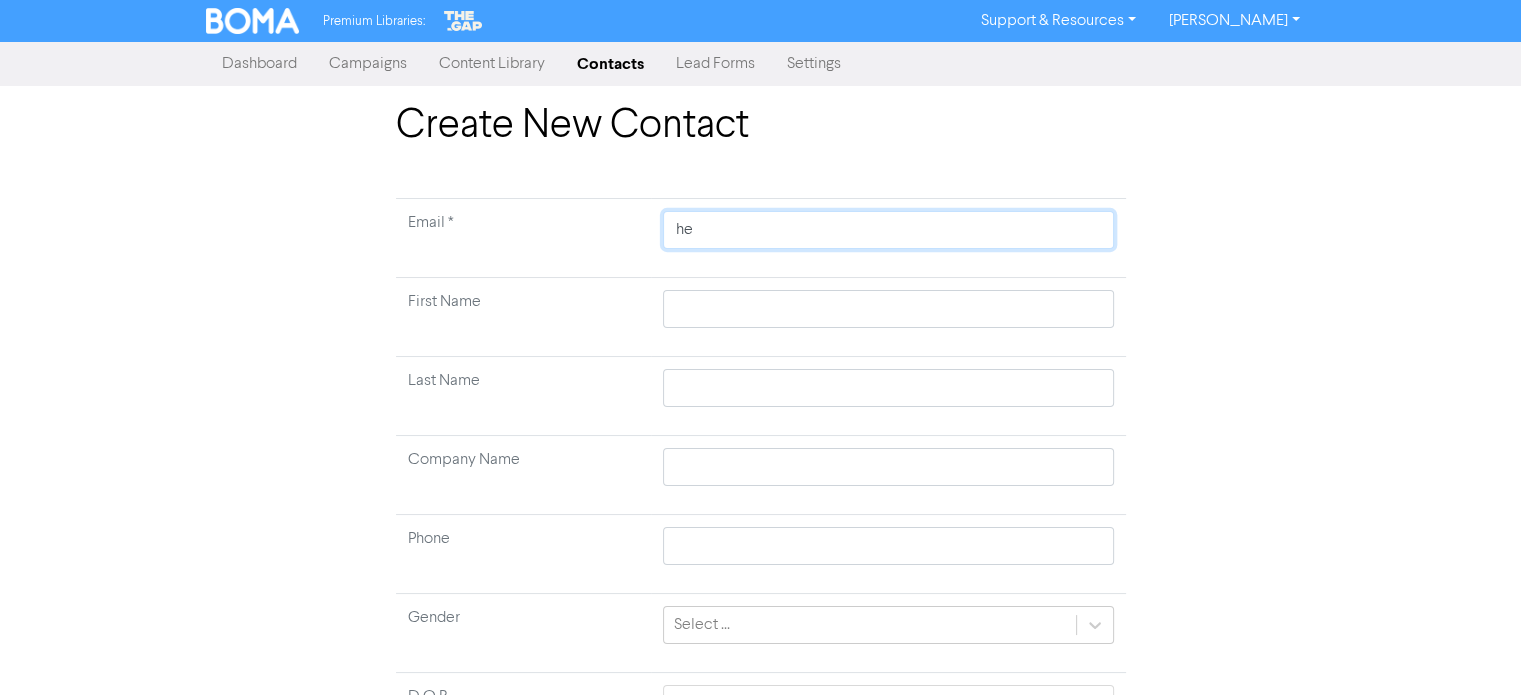 type on "hea" 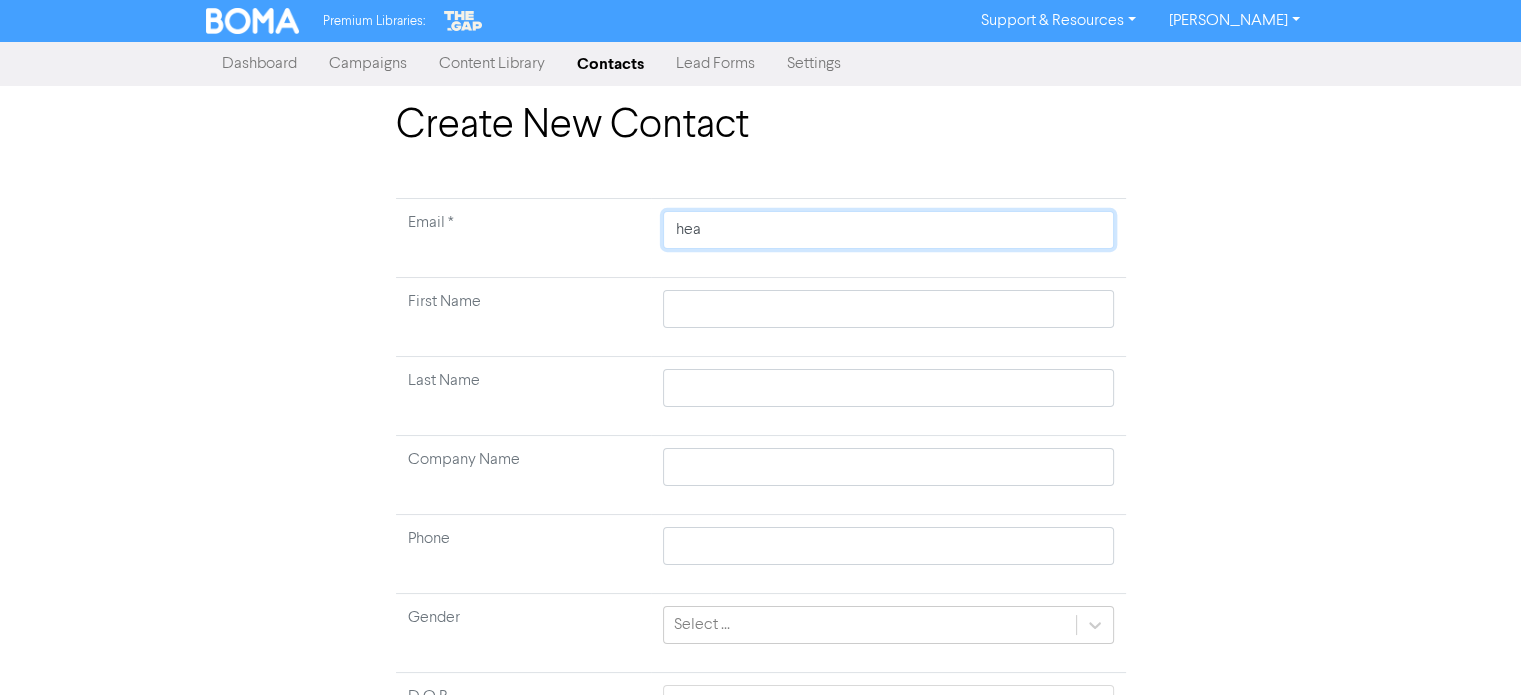type on "heat" 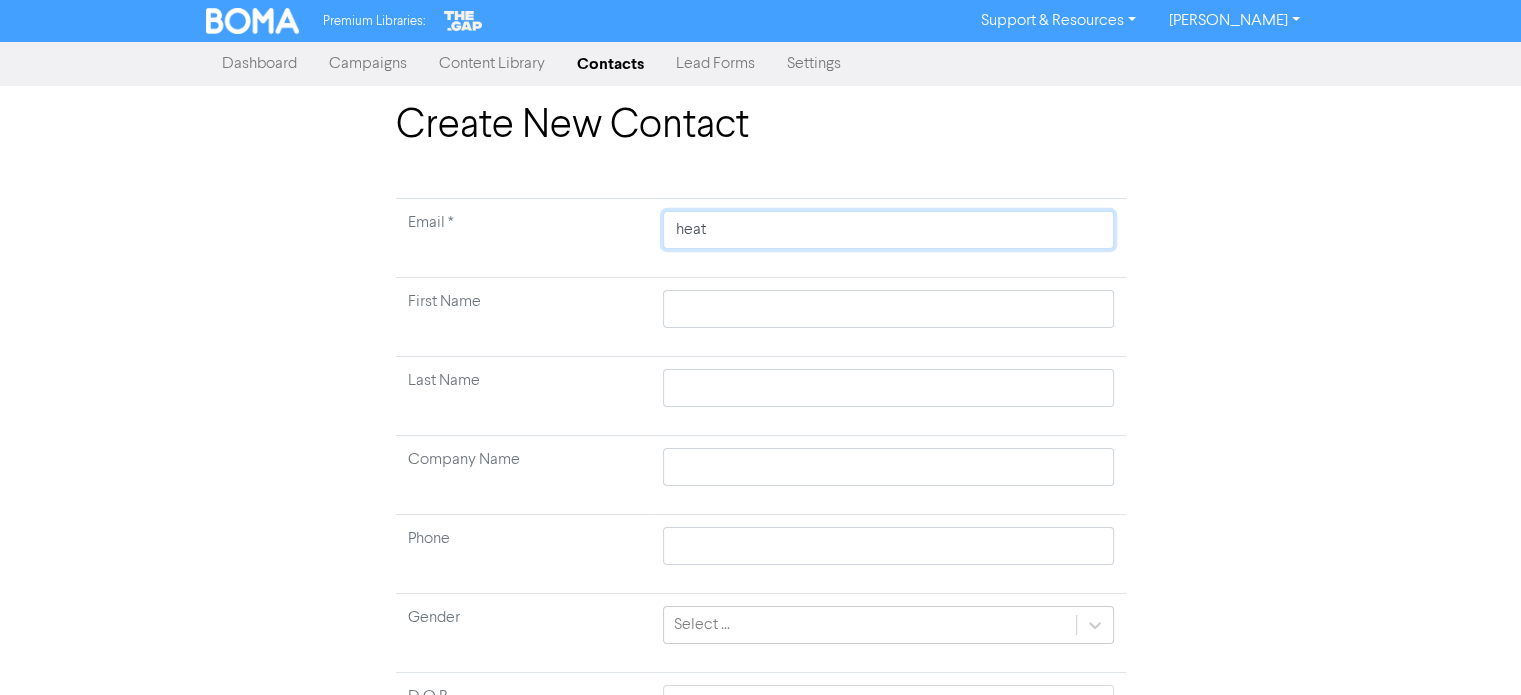 type on "heath" 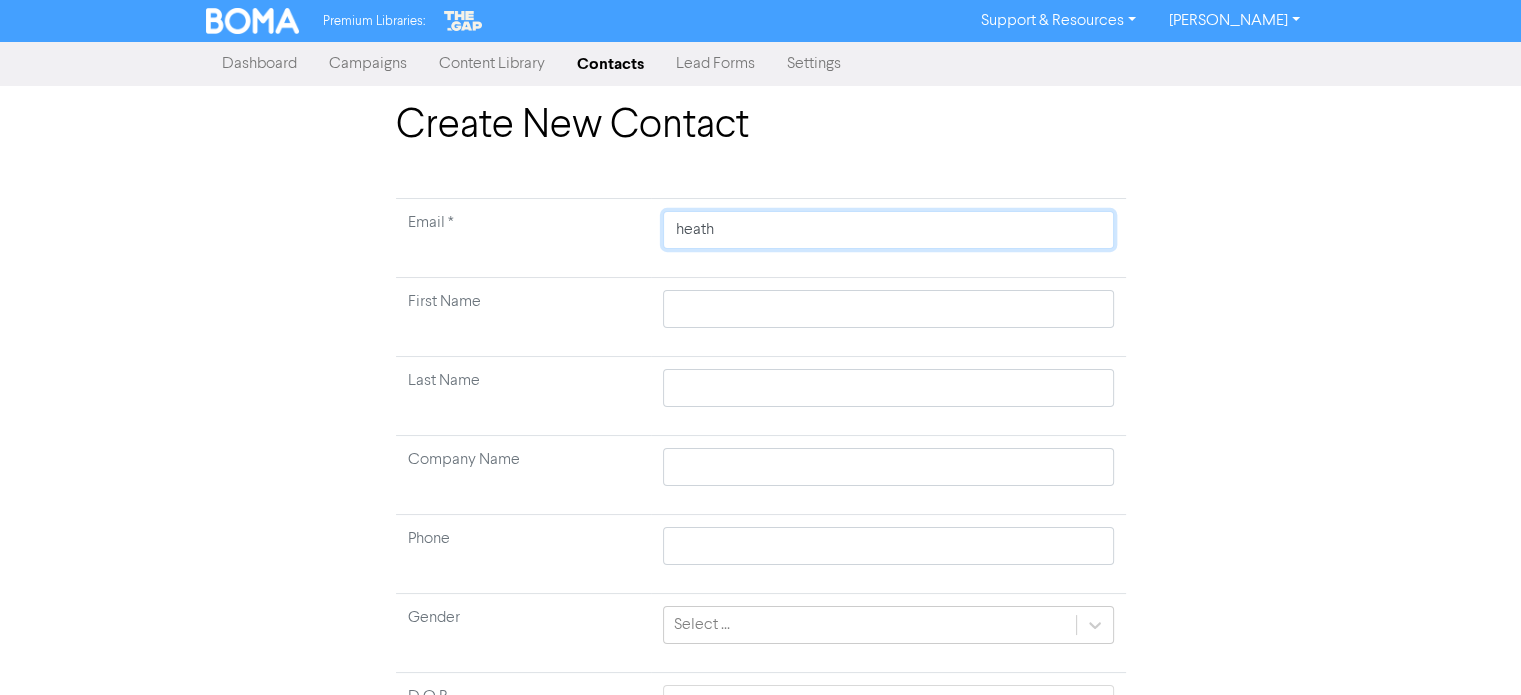 type on "heathe" 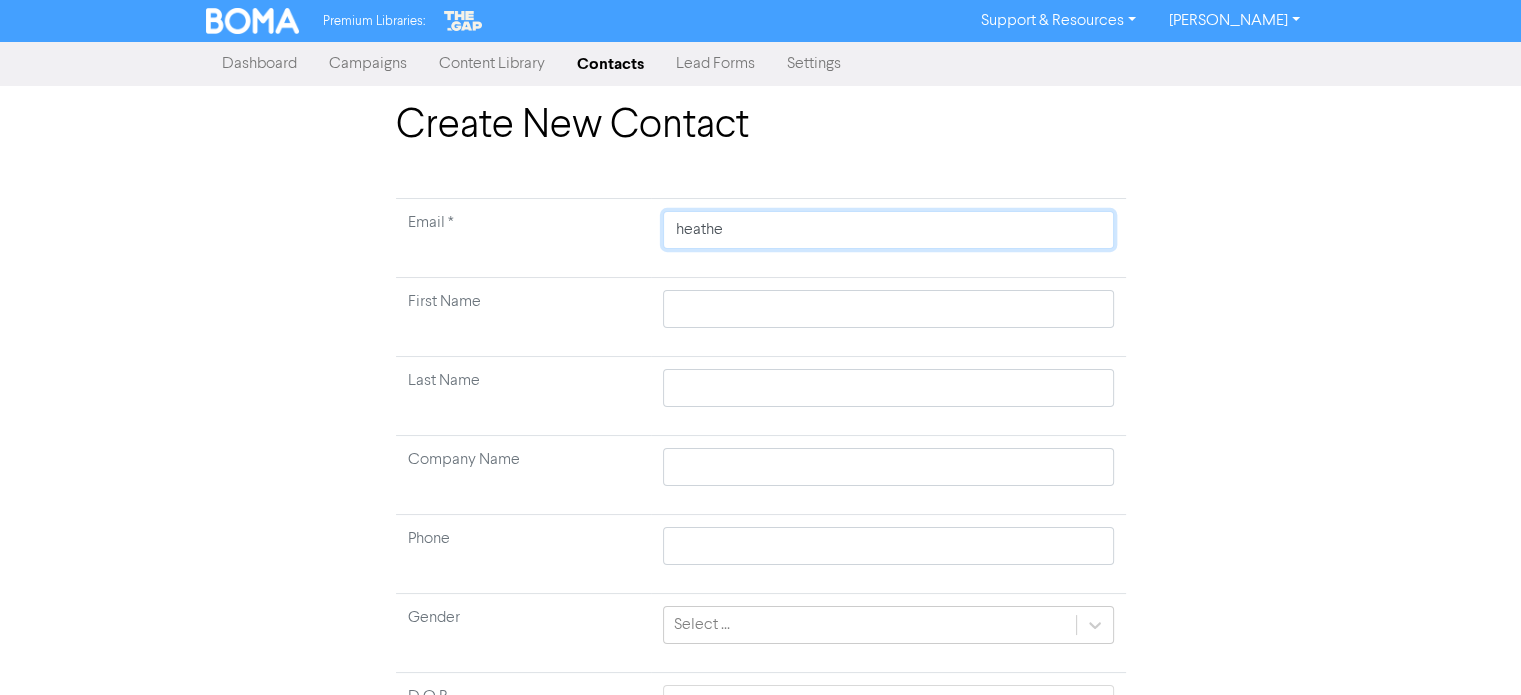type 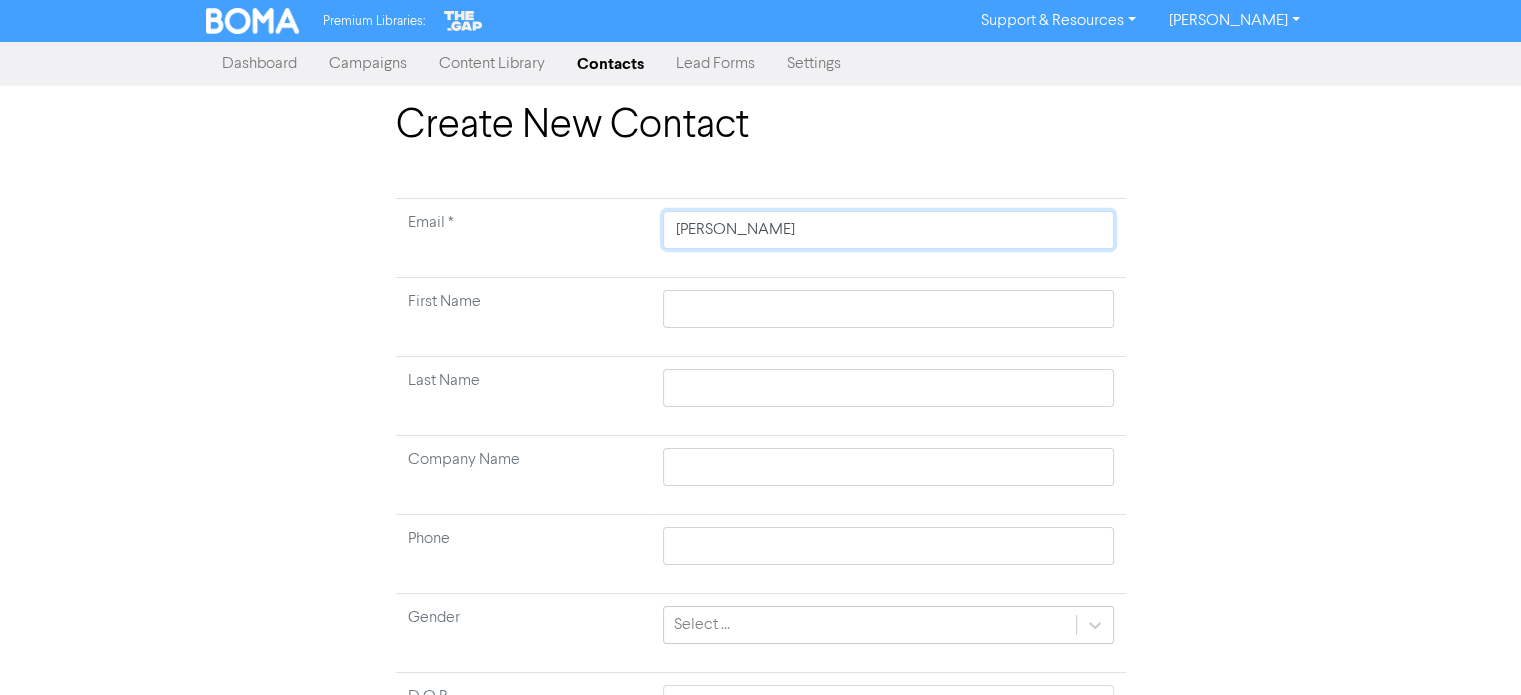type on "heathera" 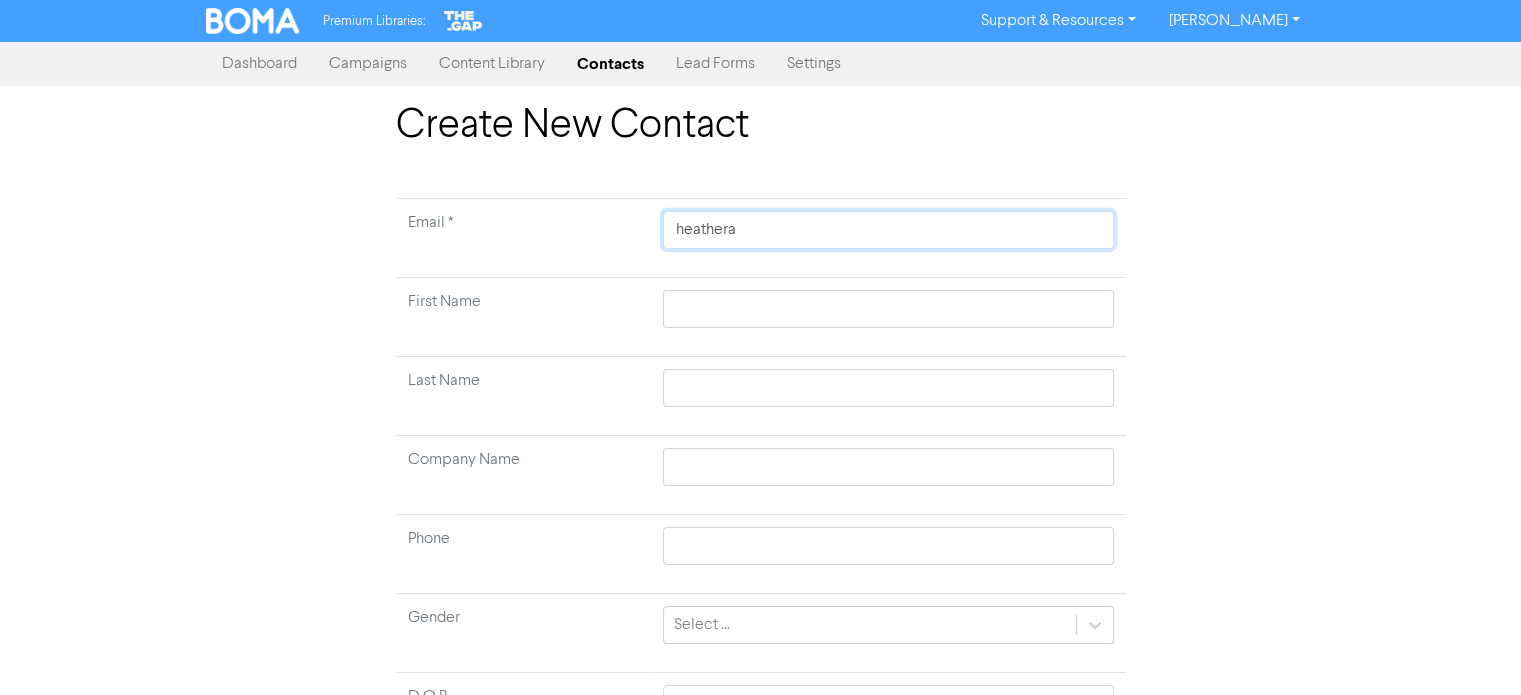 type on "heatherau" 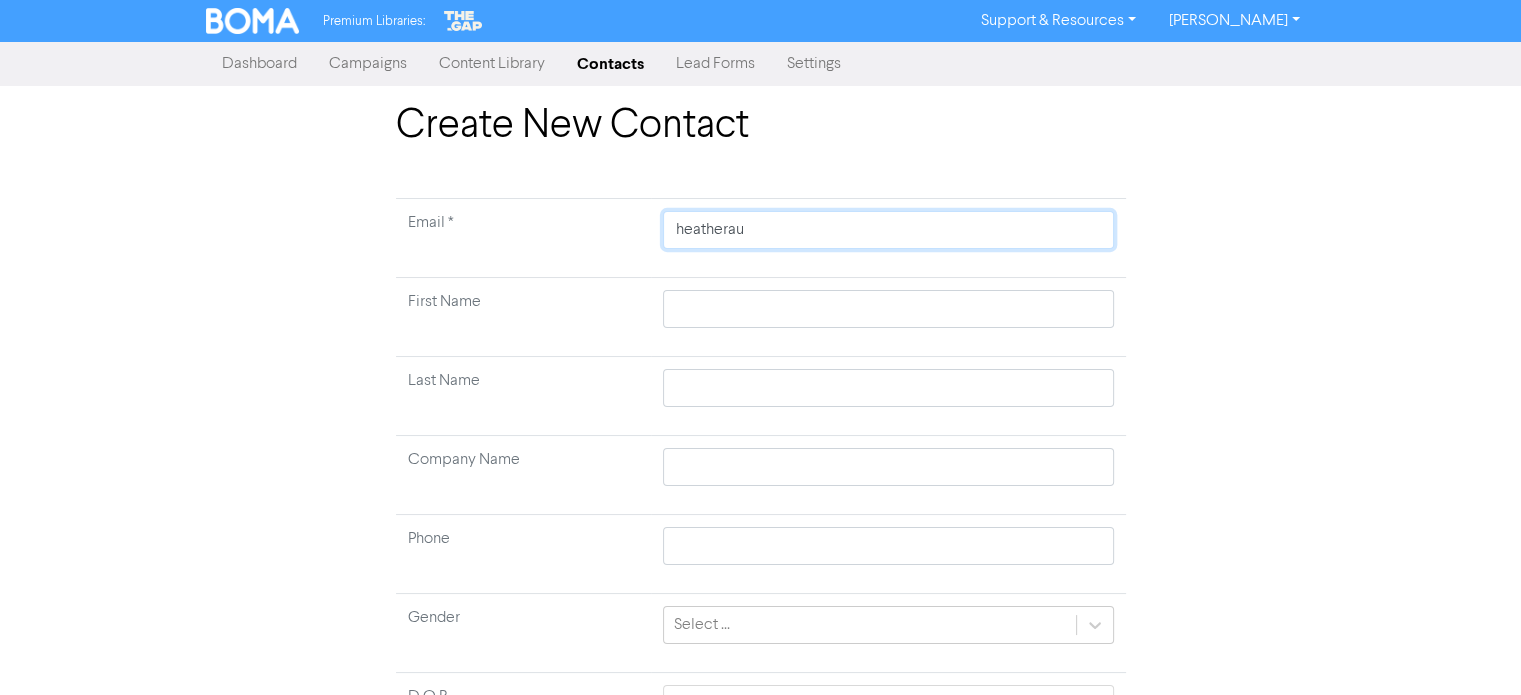 type on "heatheraus" 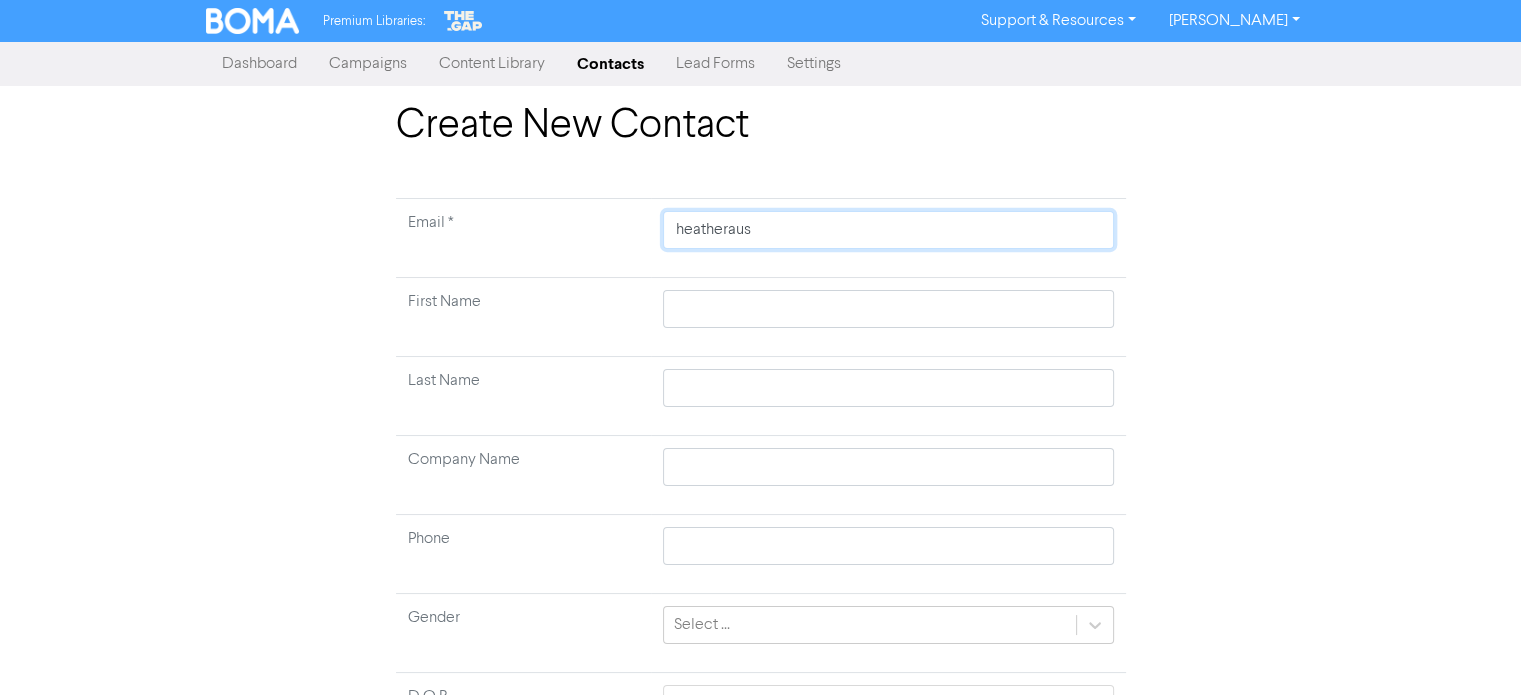 type on "heatheraust" 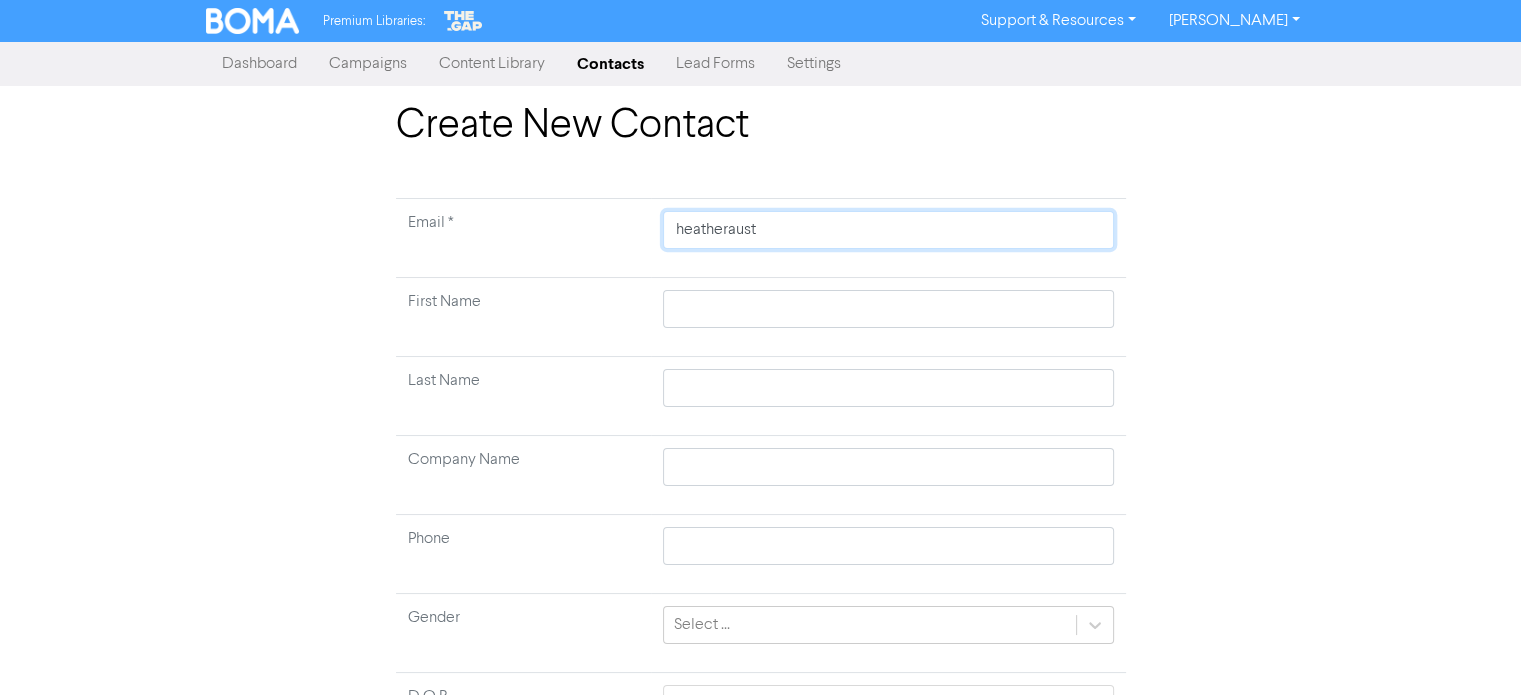 type 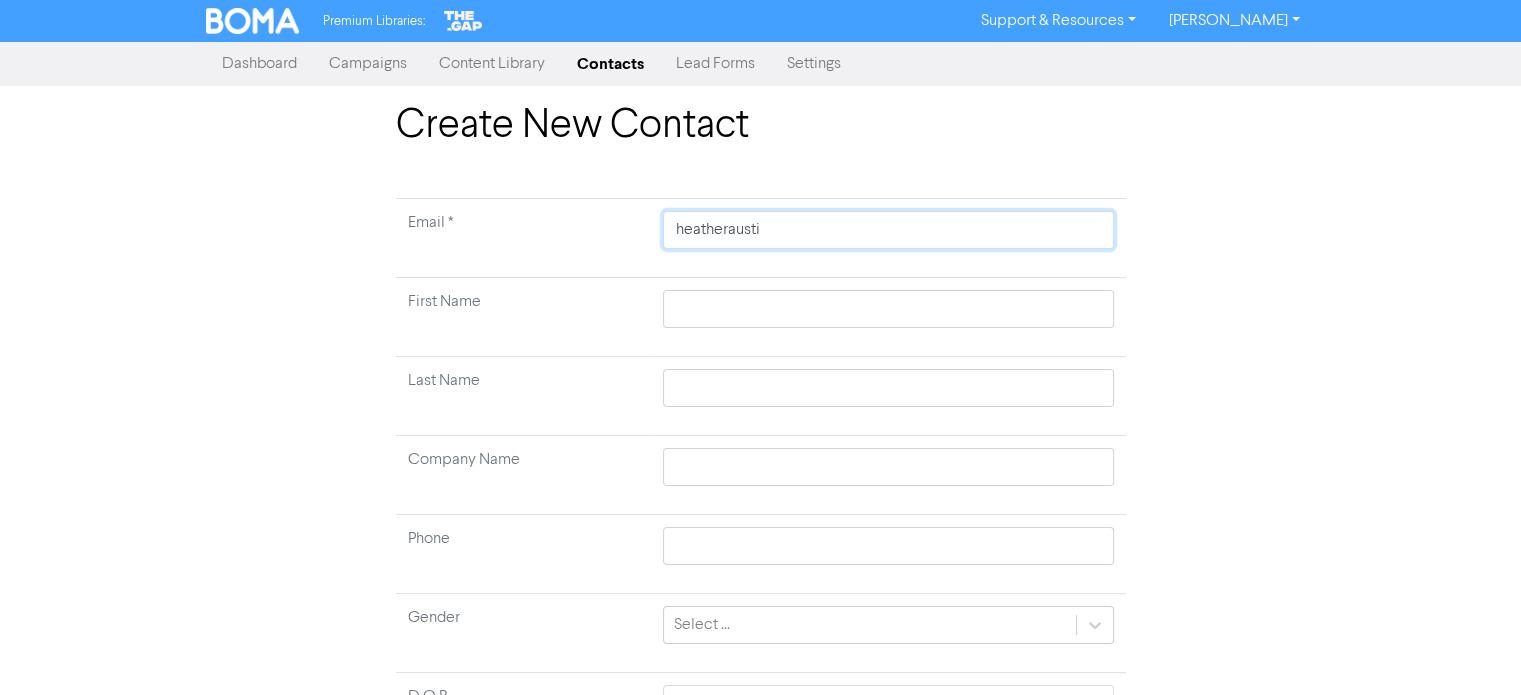 type on "heatheraustin" 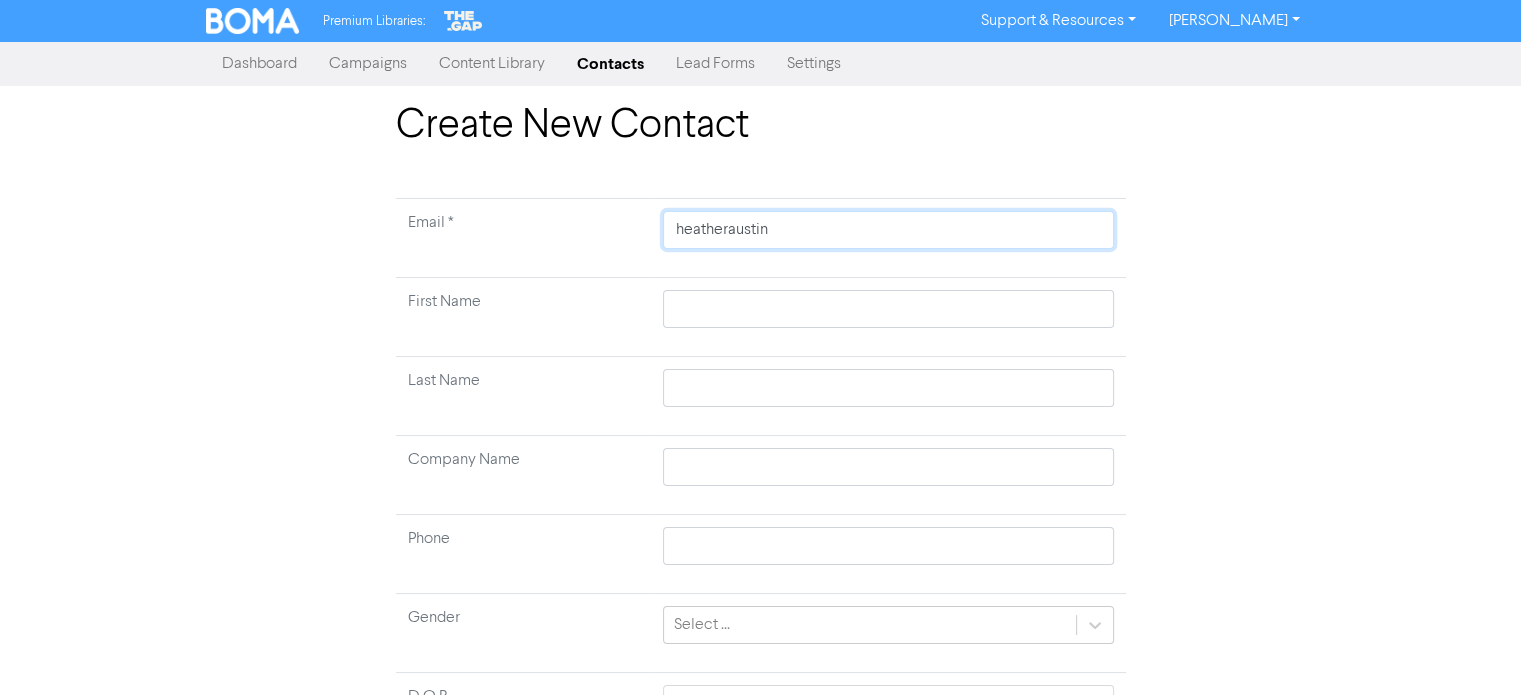 type 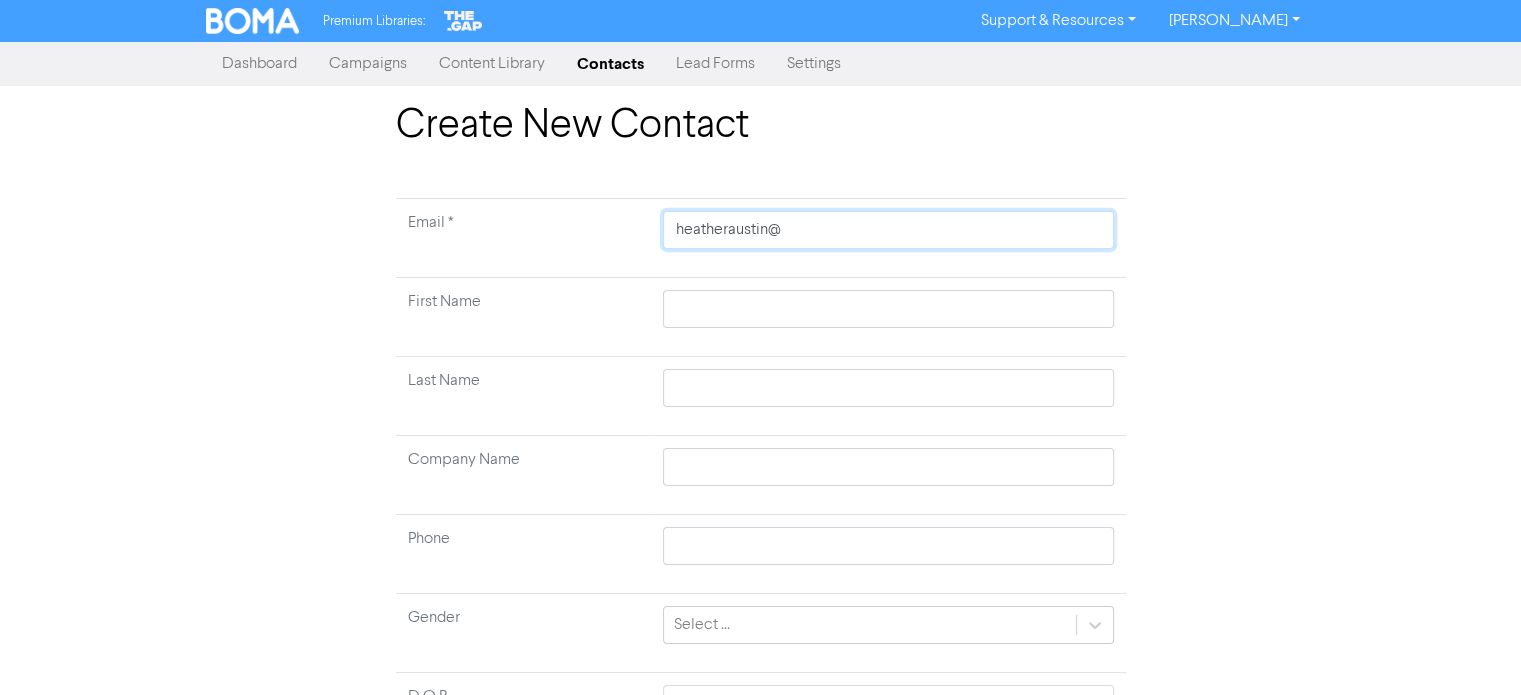 type on "heatheraustin@x" 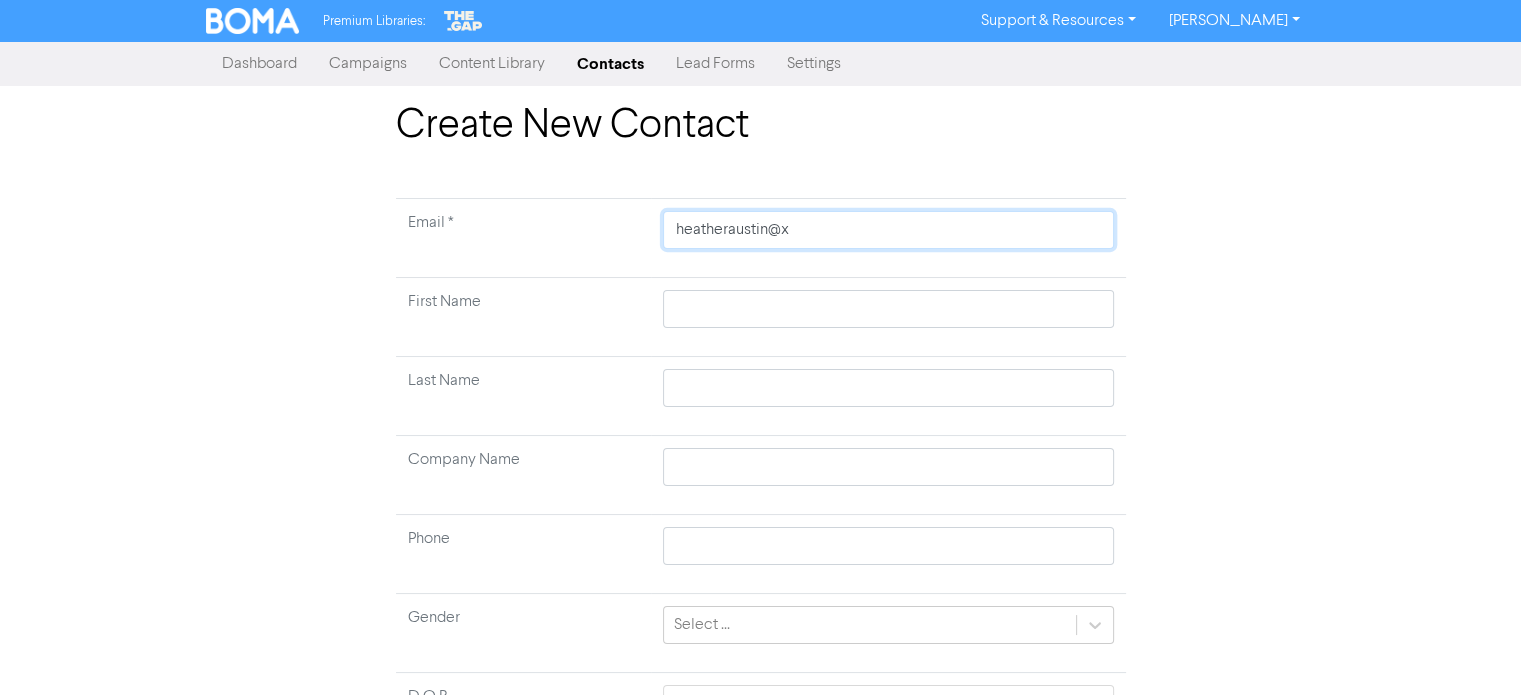 type on "heatheraustin@xt" 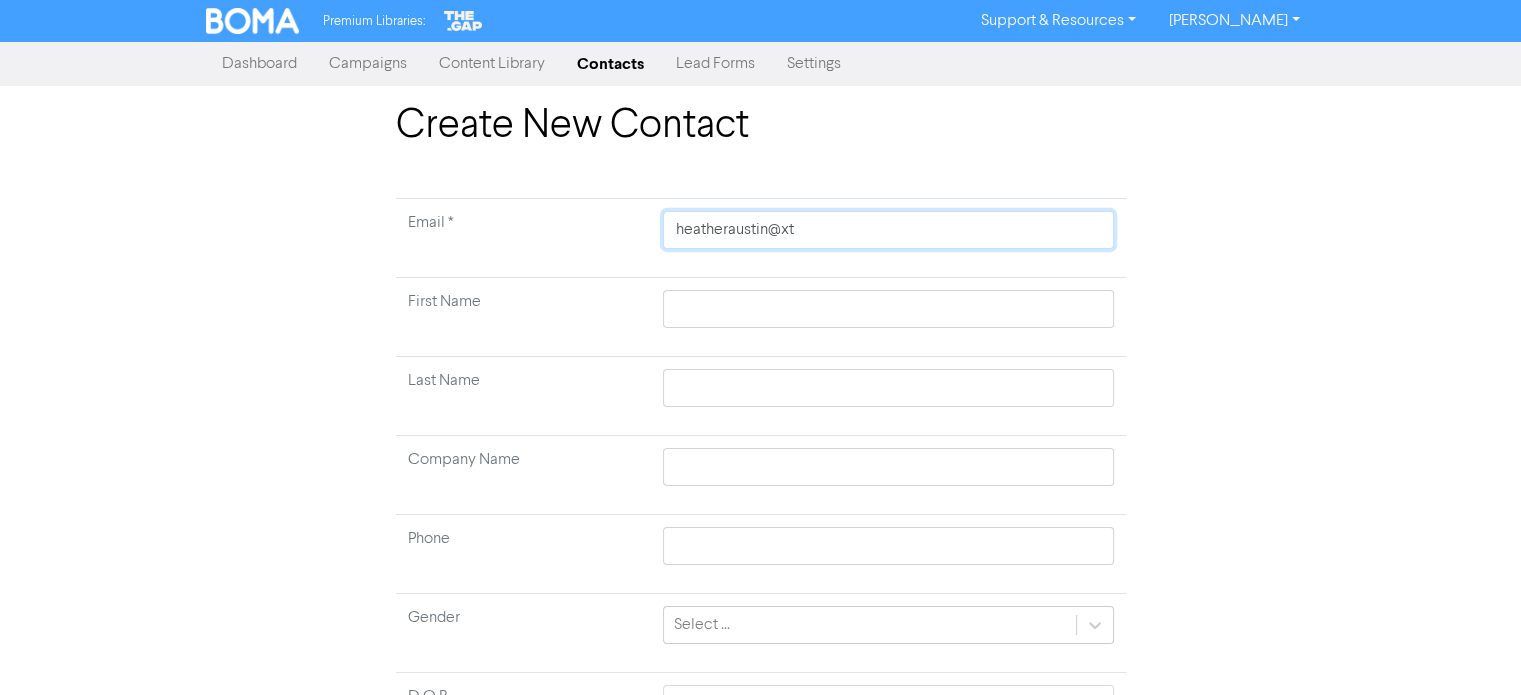 type on "heatheraustin@xtr" 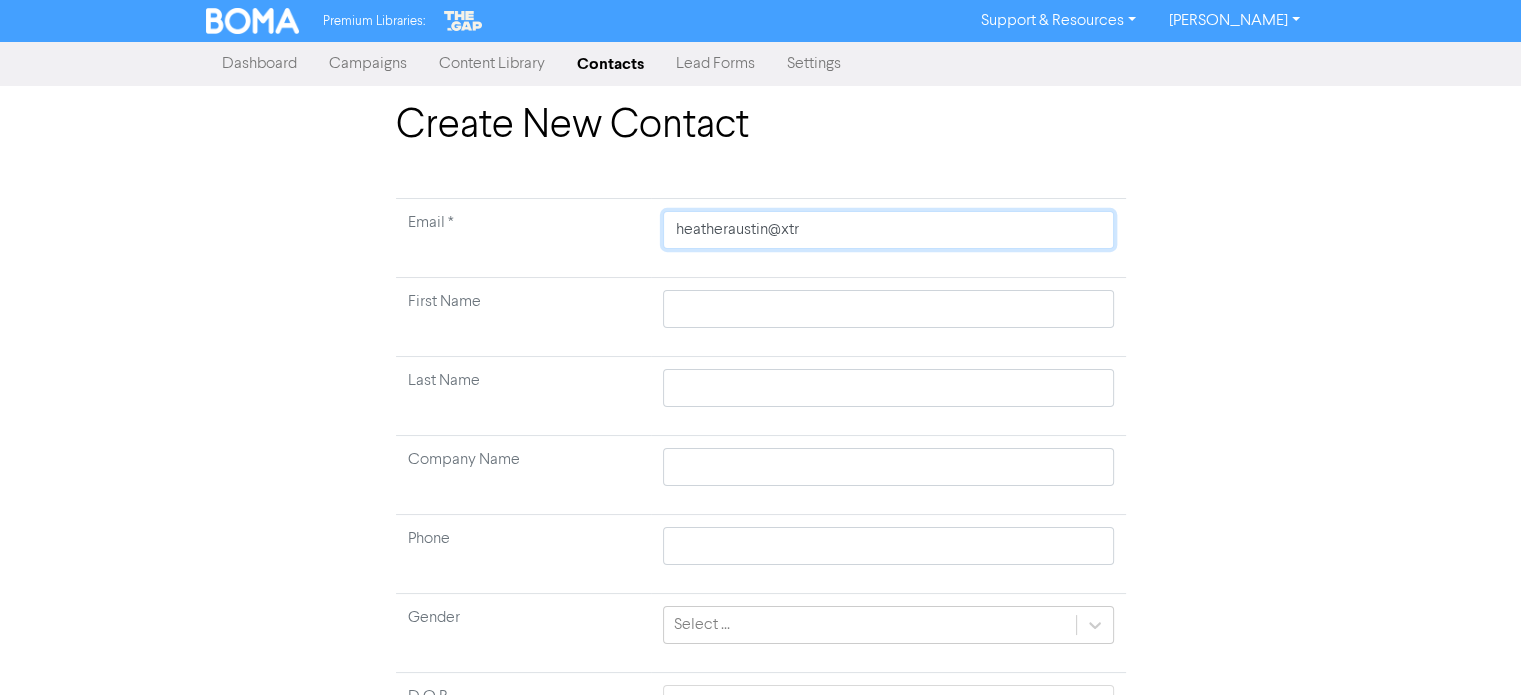 type on "heatheraustin@xtra" 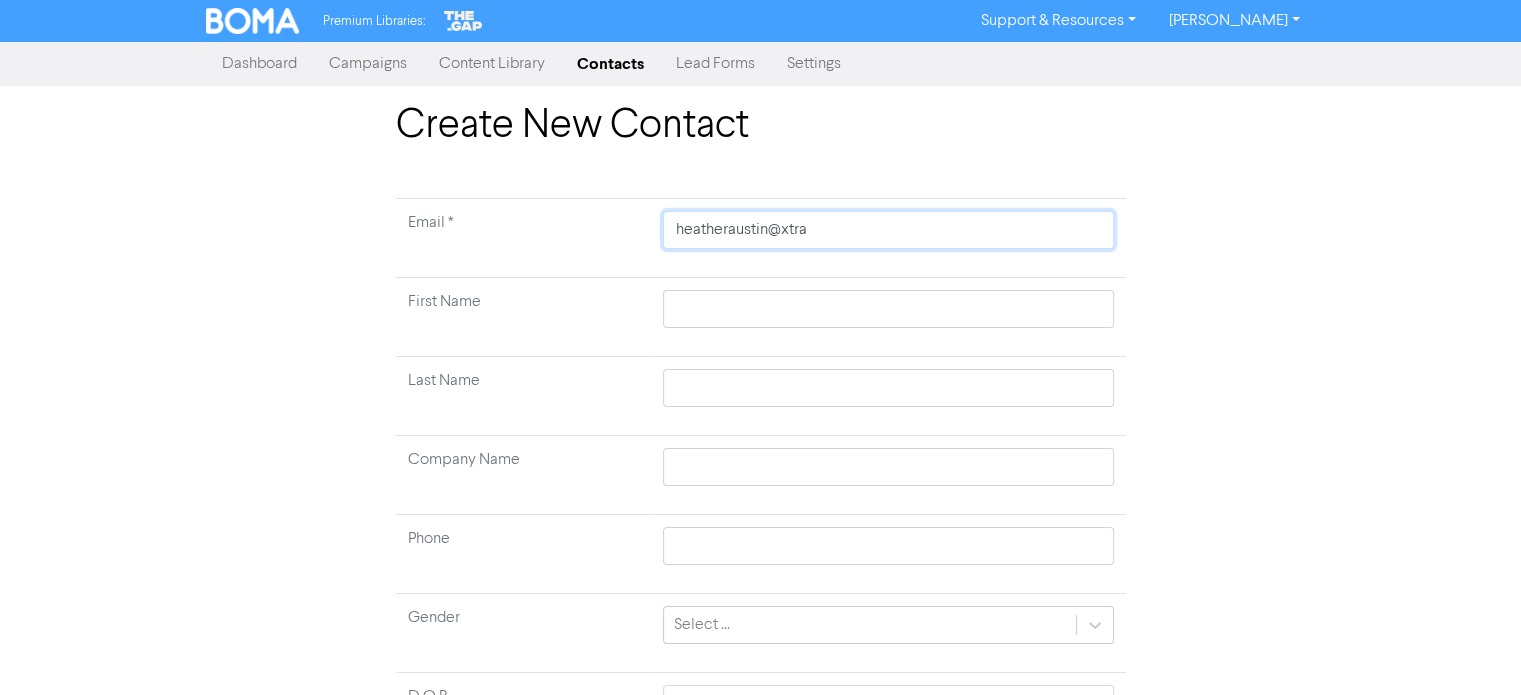 type on "heatheraustin@xtra." 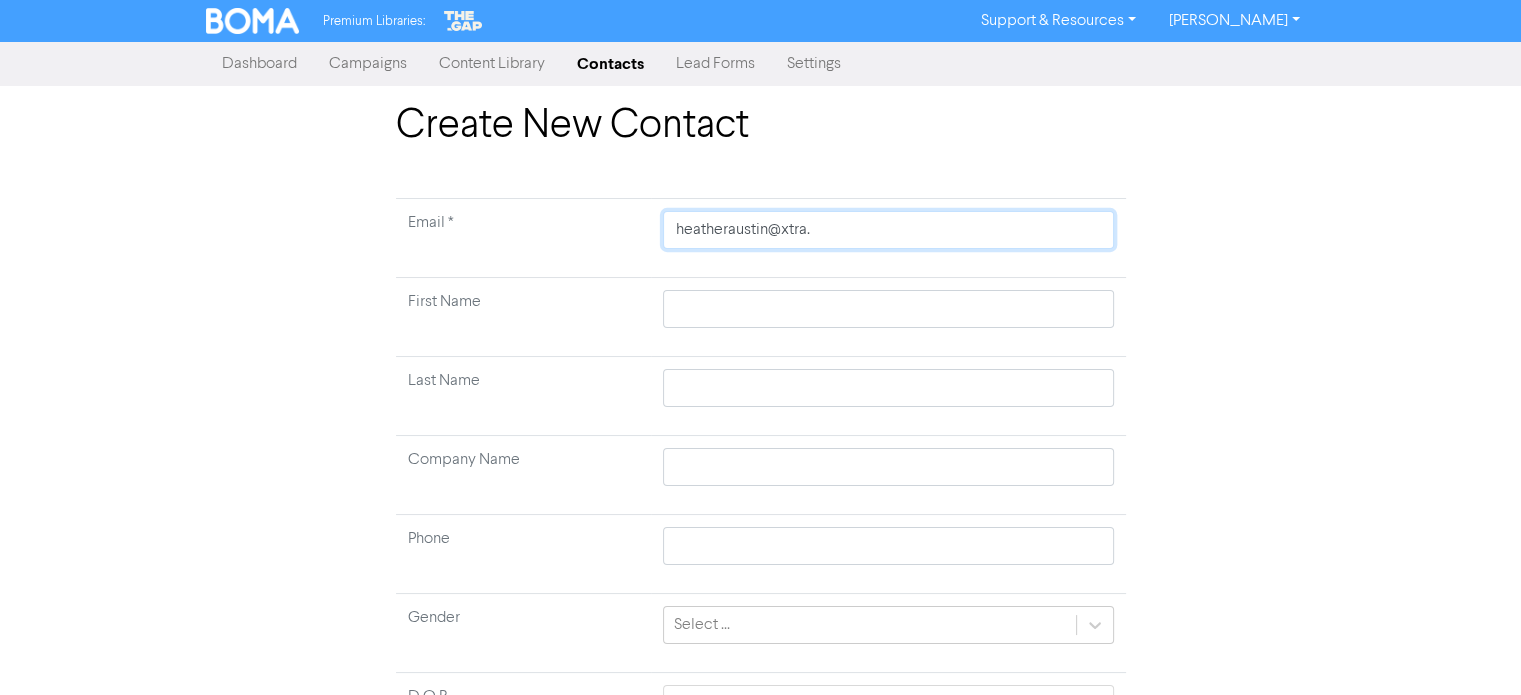 type on "heatheraustin@xtra.c" 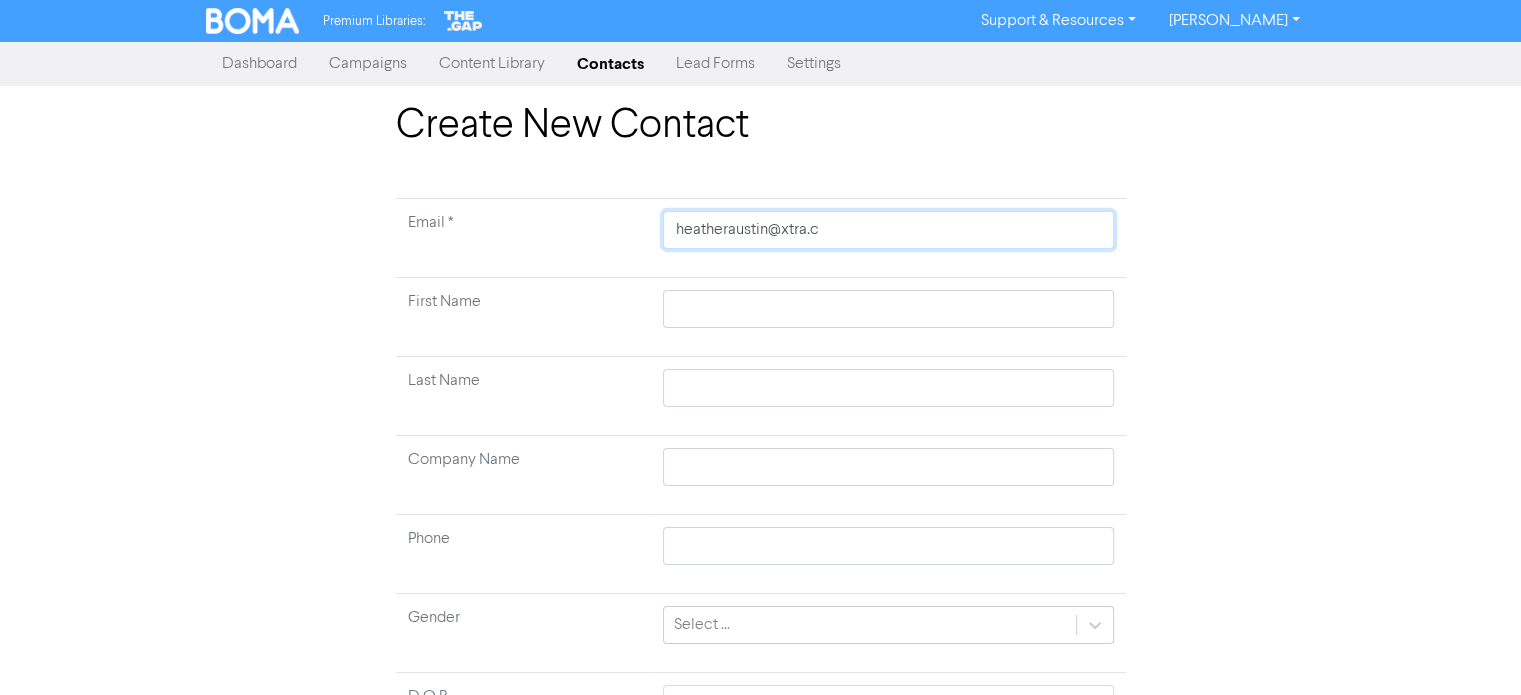 type 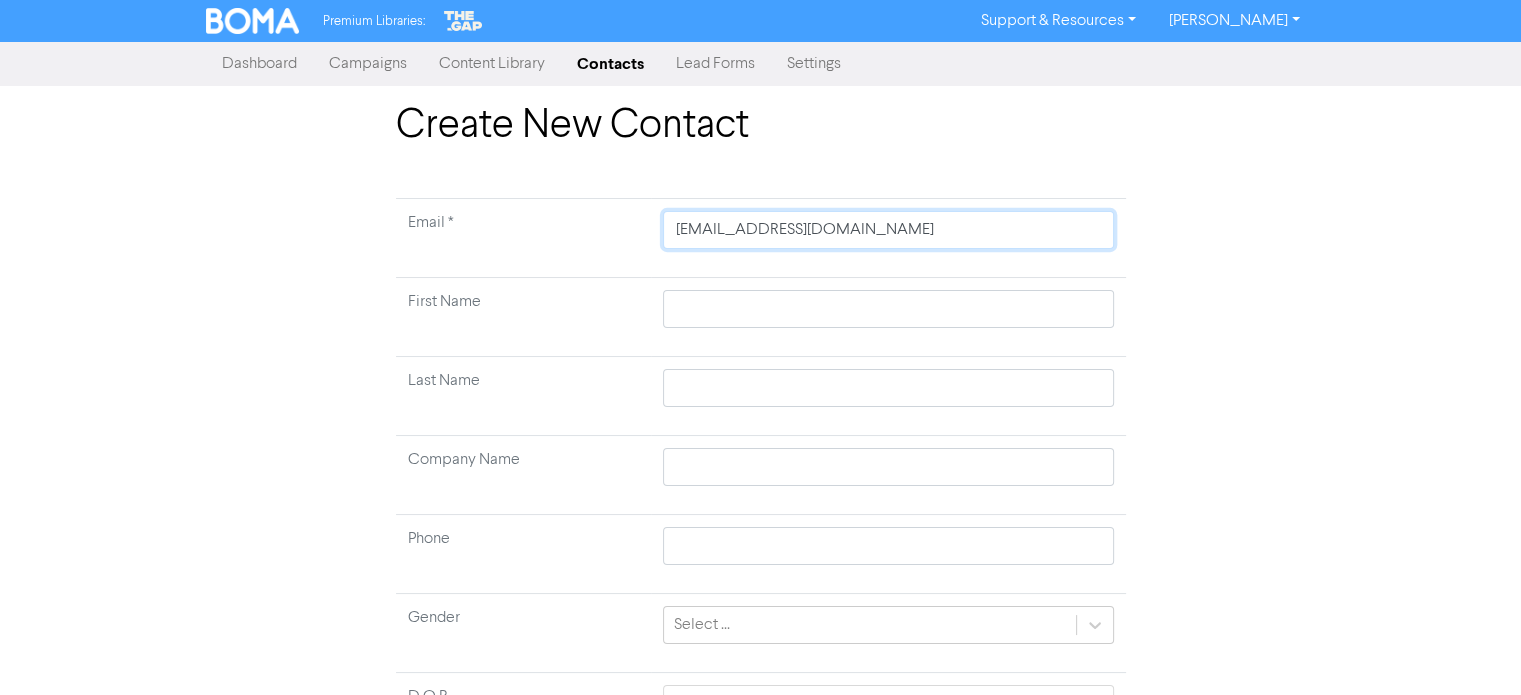 type on "[EMAIL_ADDRESS][DOMAIN_NAME]." 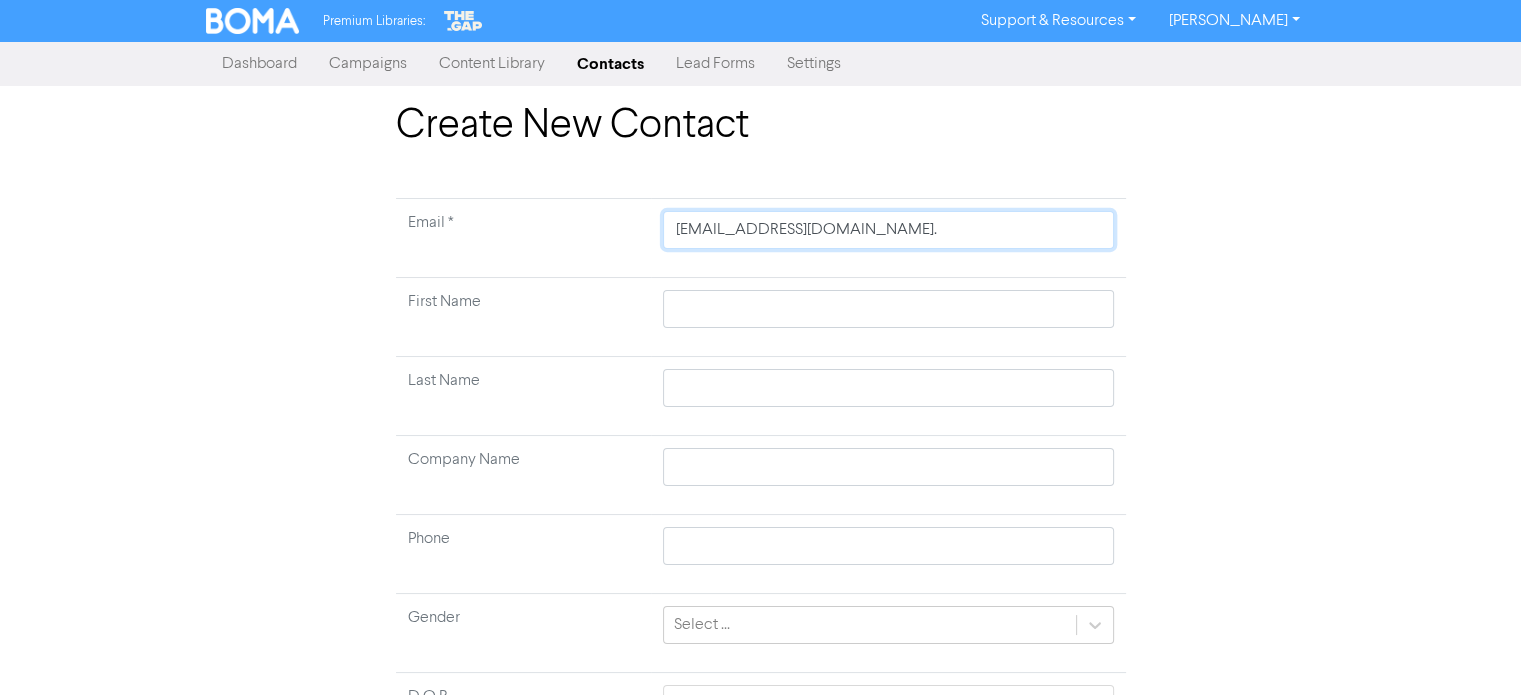 type on "heatheraustin@xtra.co.n" 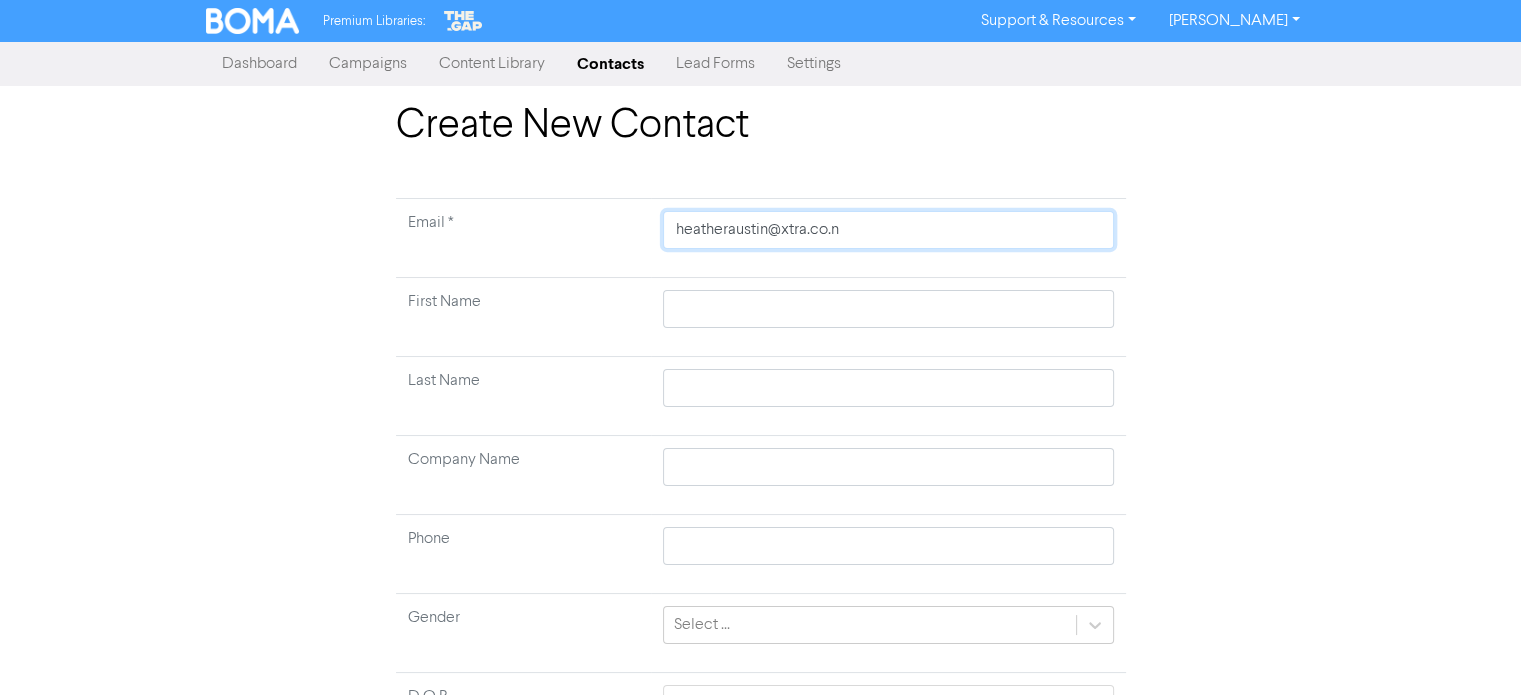 type on "[EMAIL_ADDRESS][DOMAIN_NAME]" 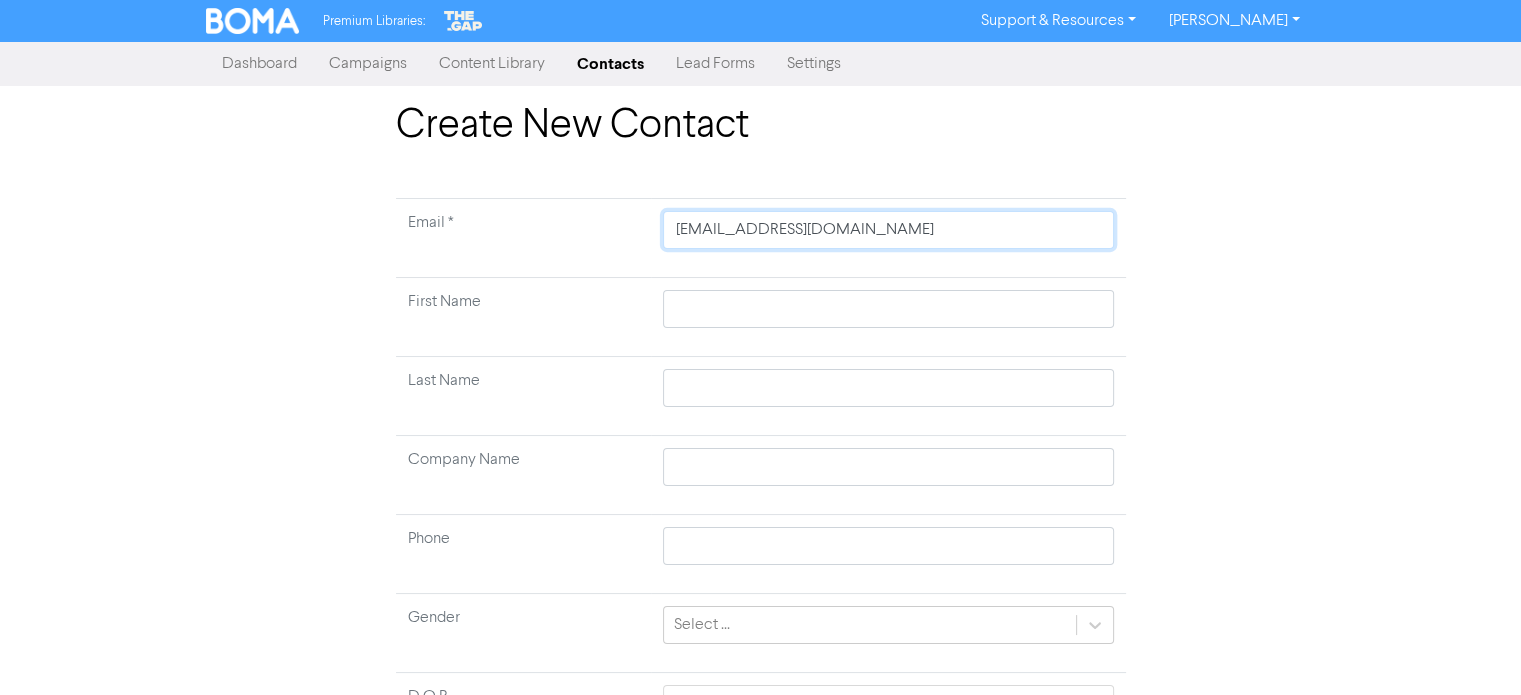 type on "[EMAIL_ADDRESS][DOMAIN_NAME]" 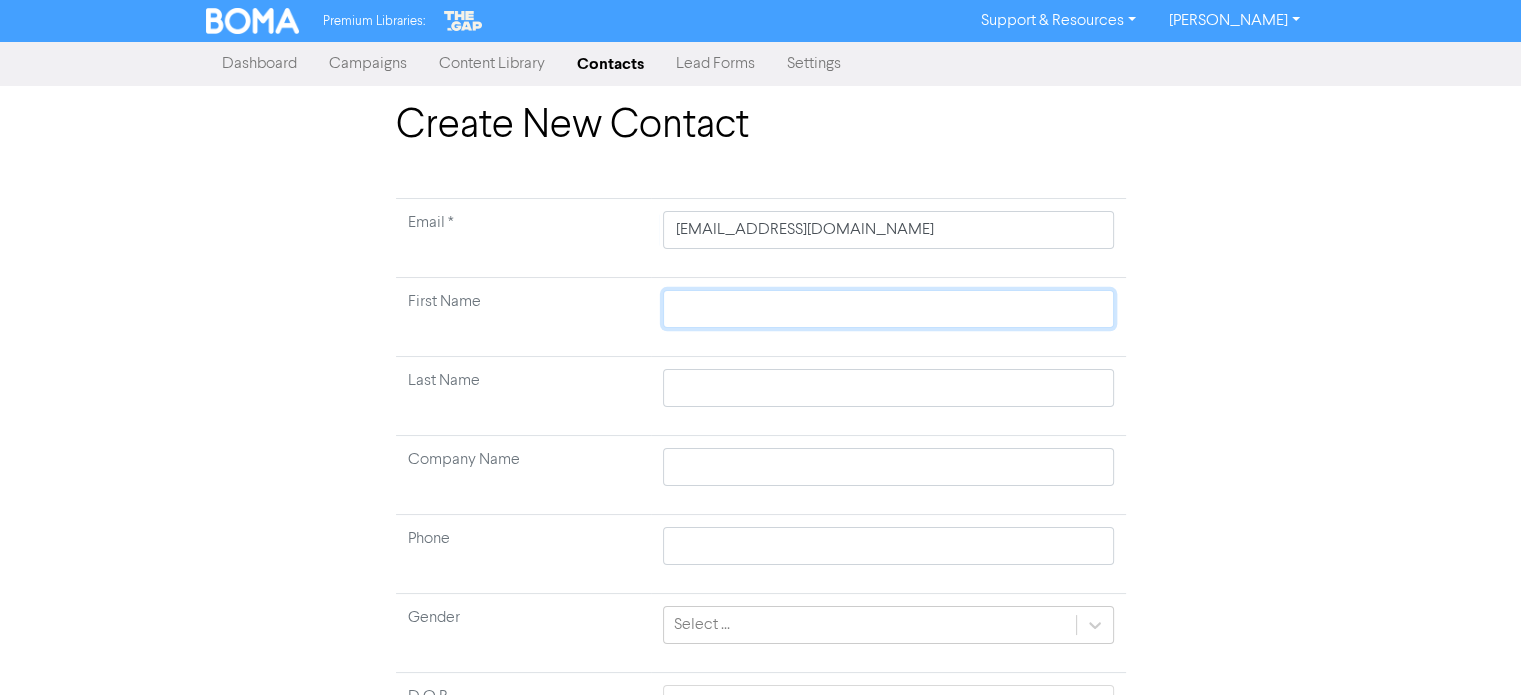 type 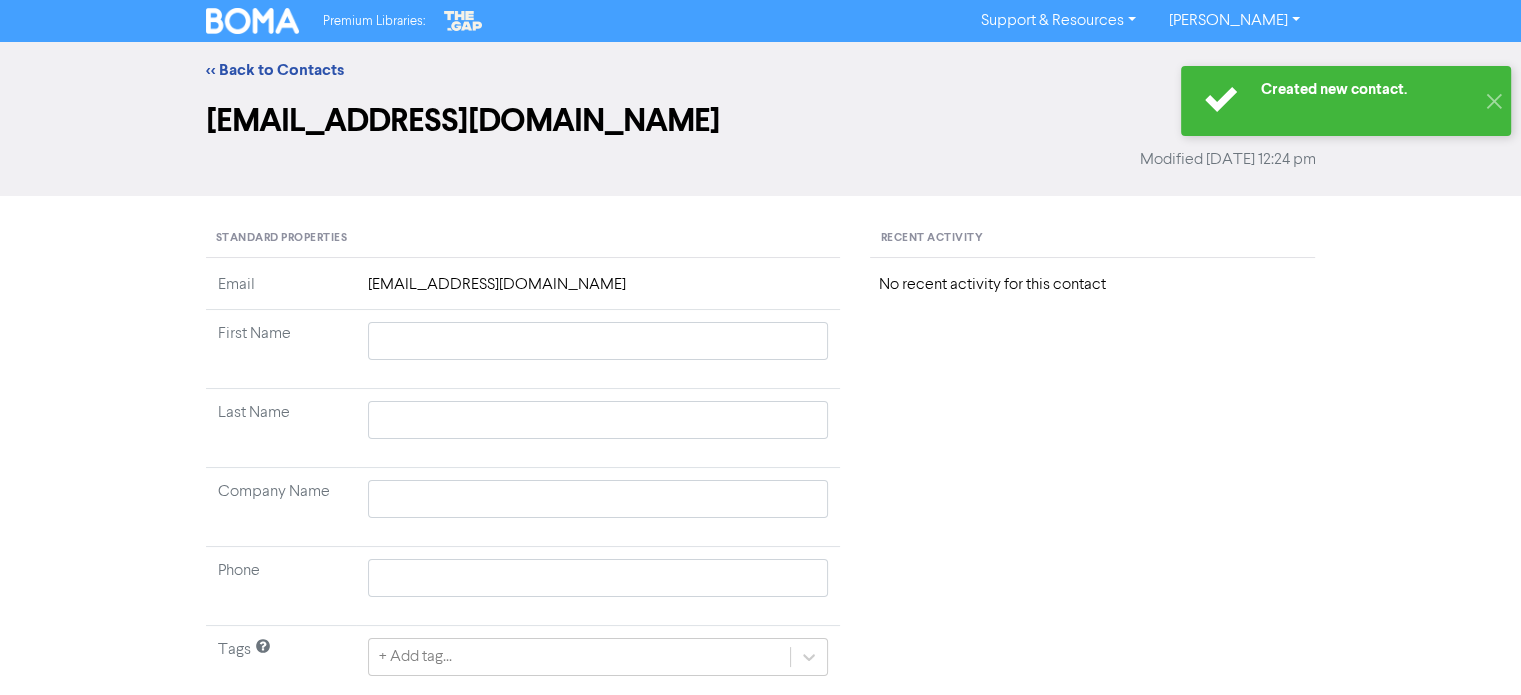 type 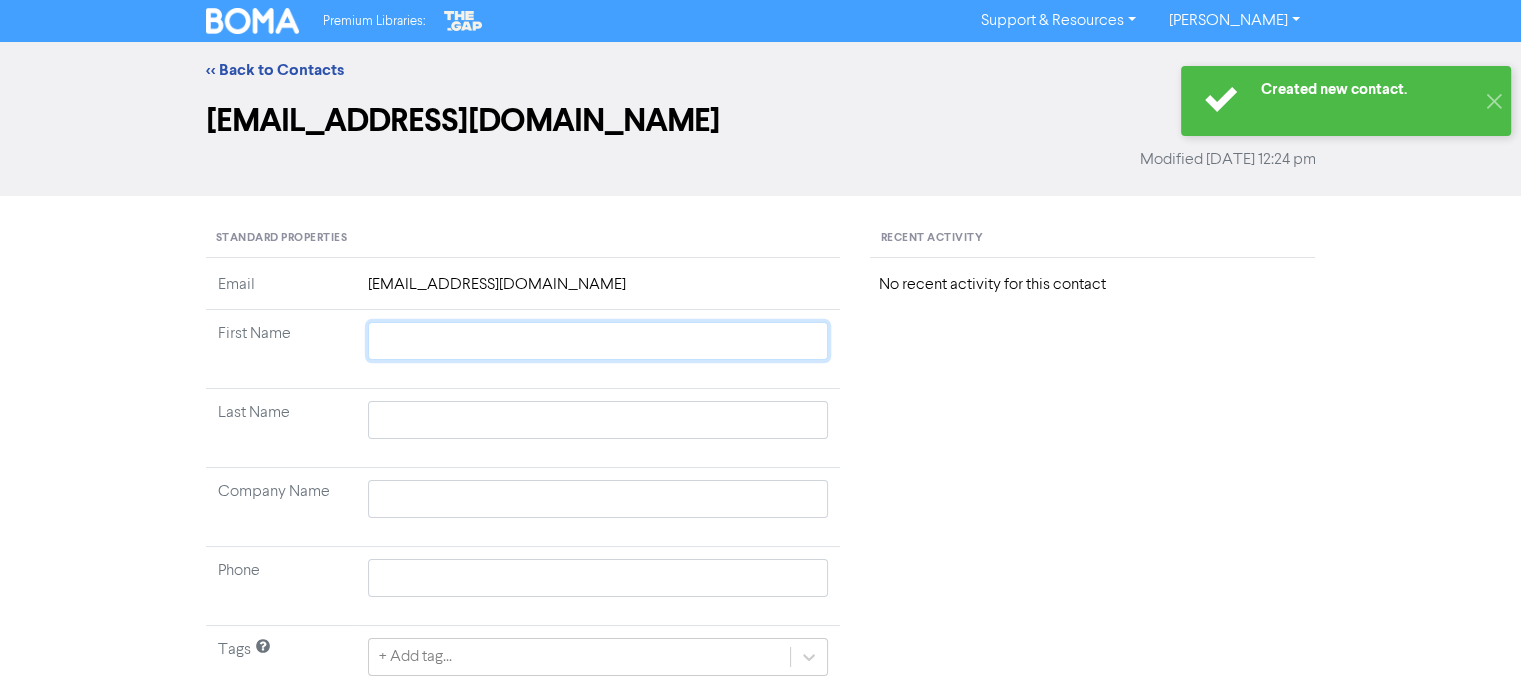 click 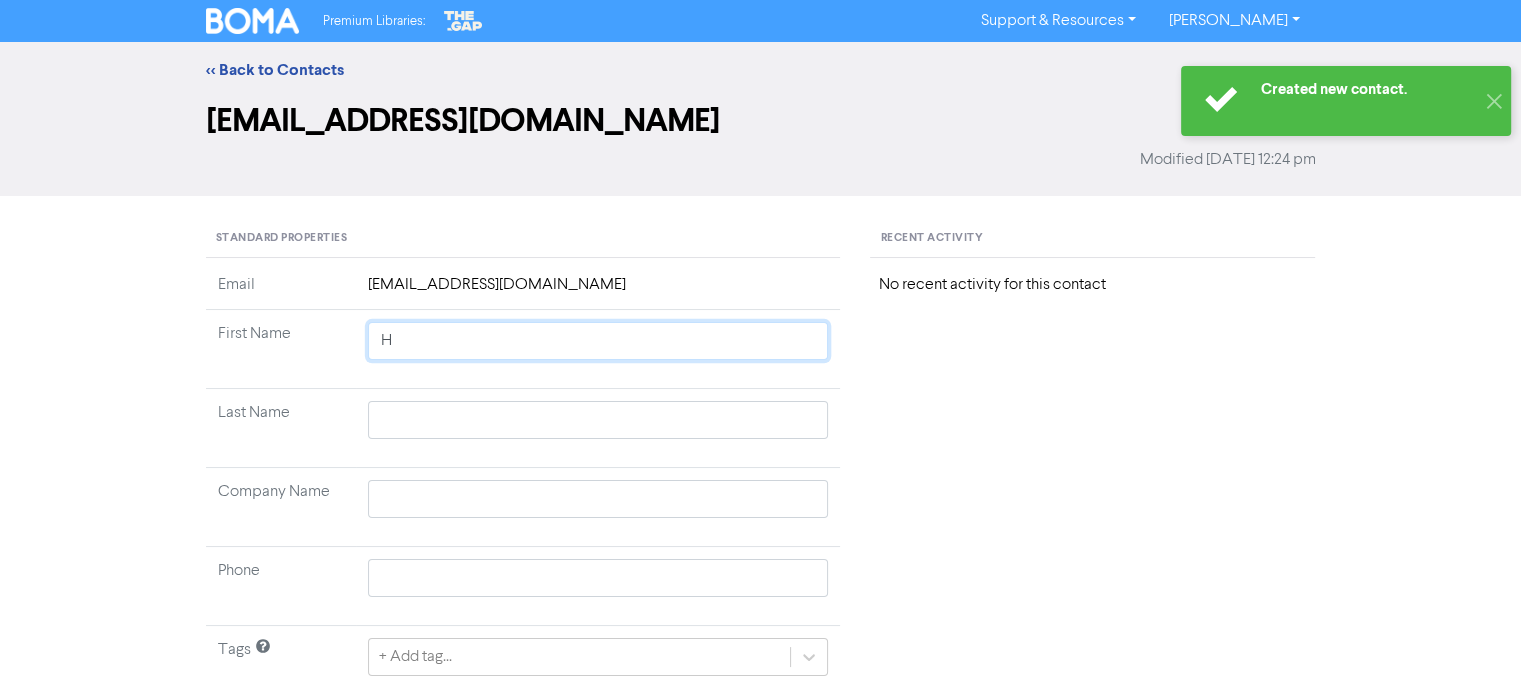 type on "He" 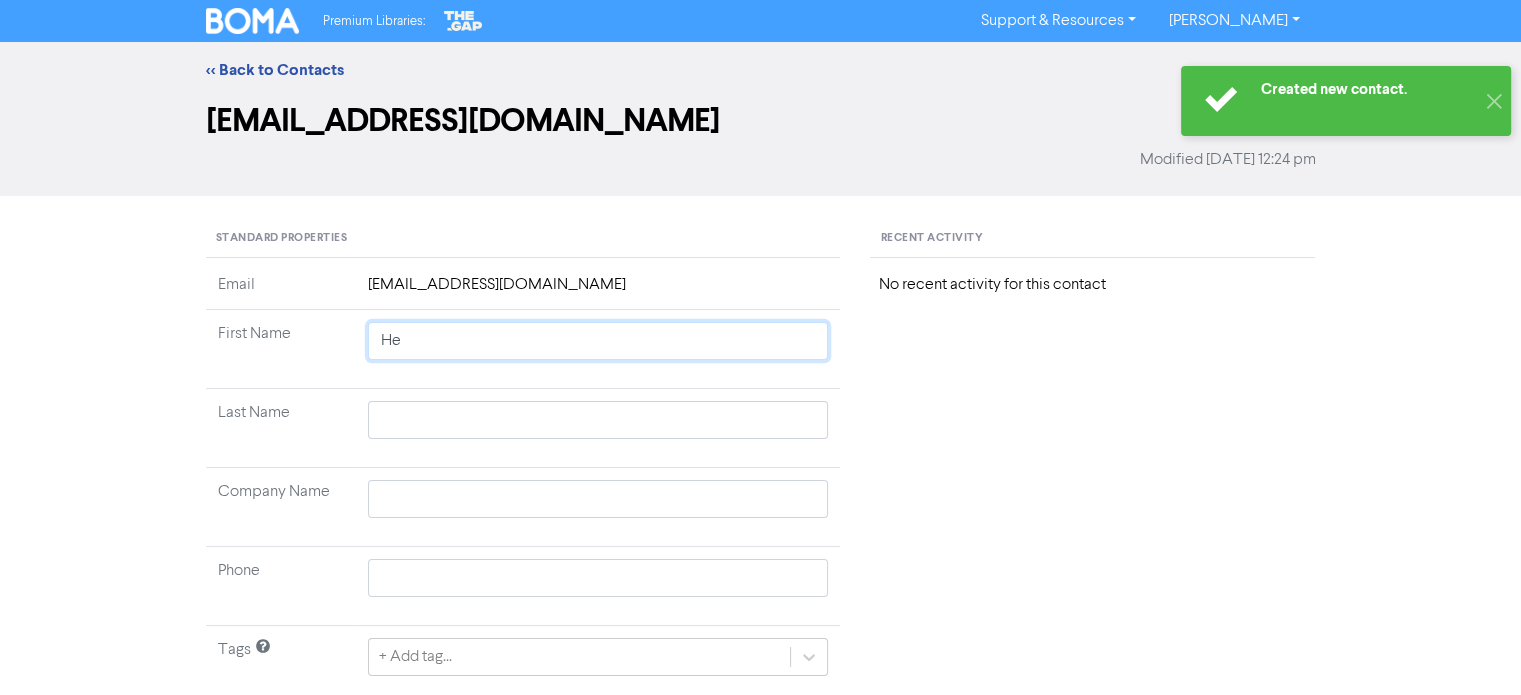 type on "Hea" 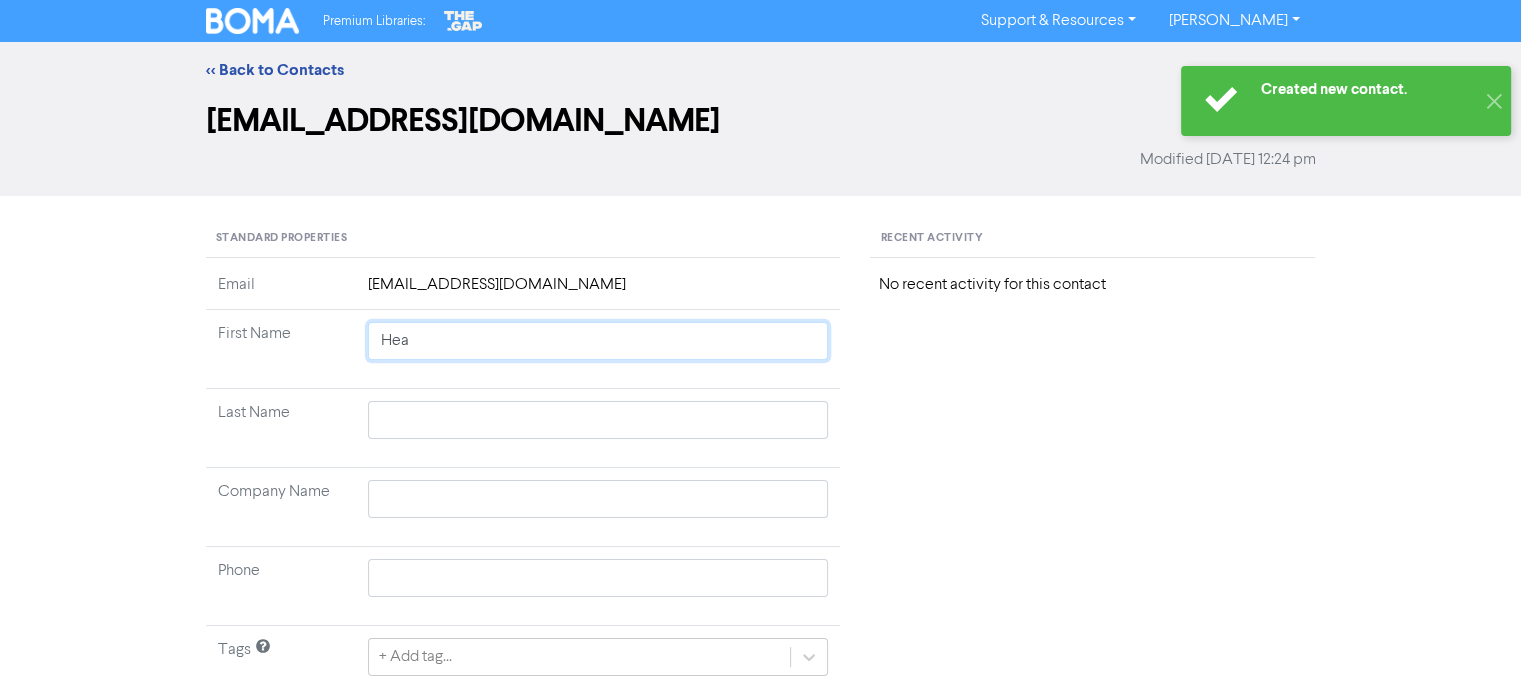 type on "Heat" 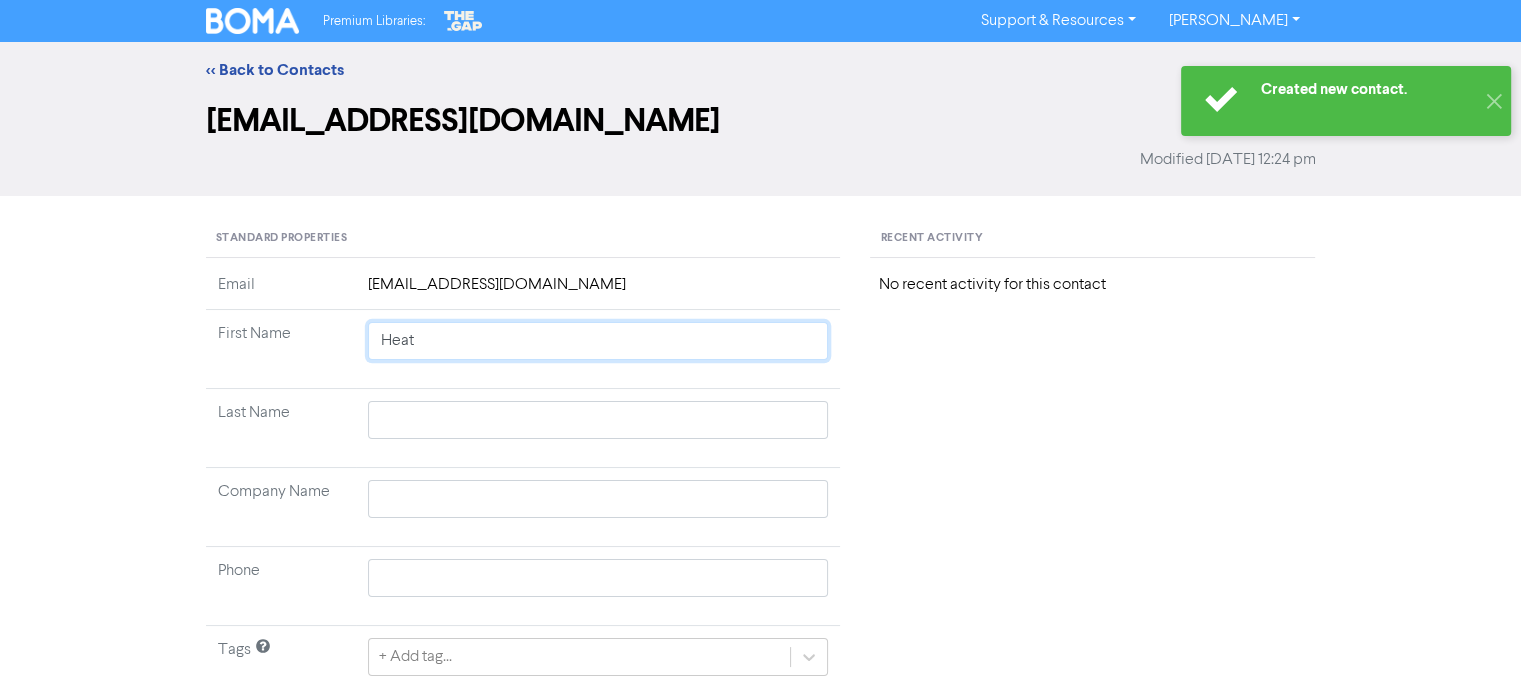 type on "Heath" 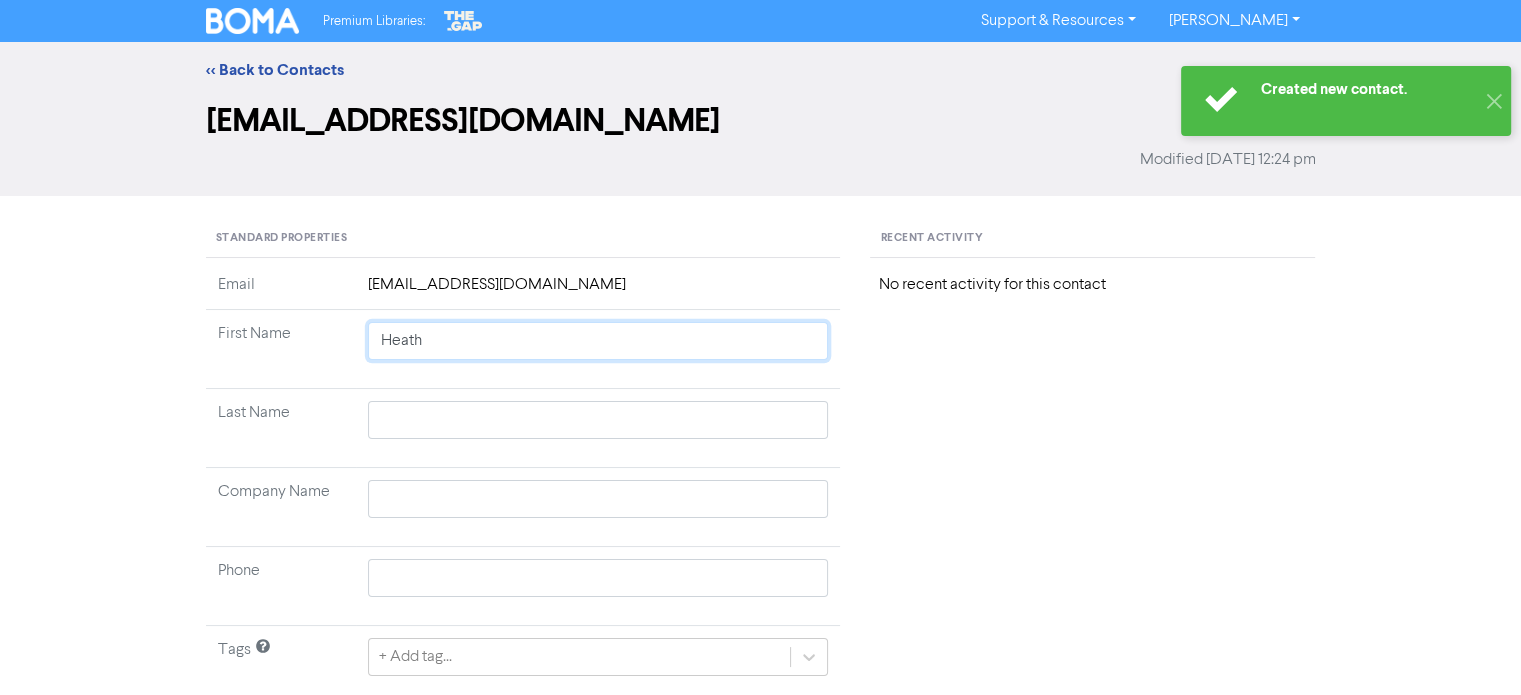 type 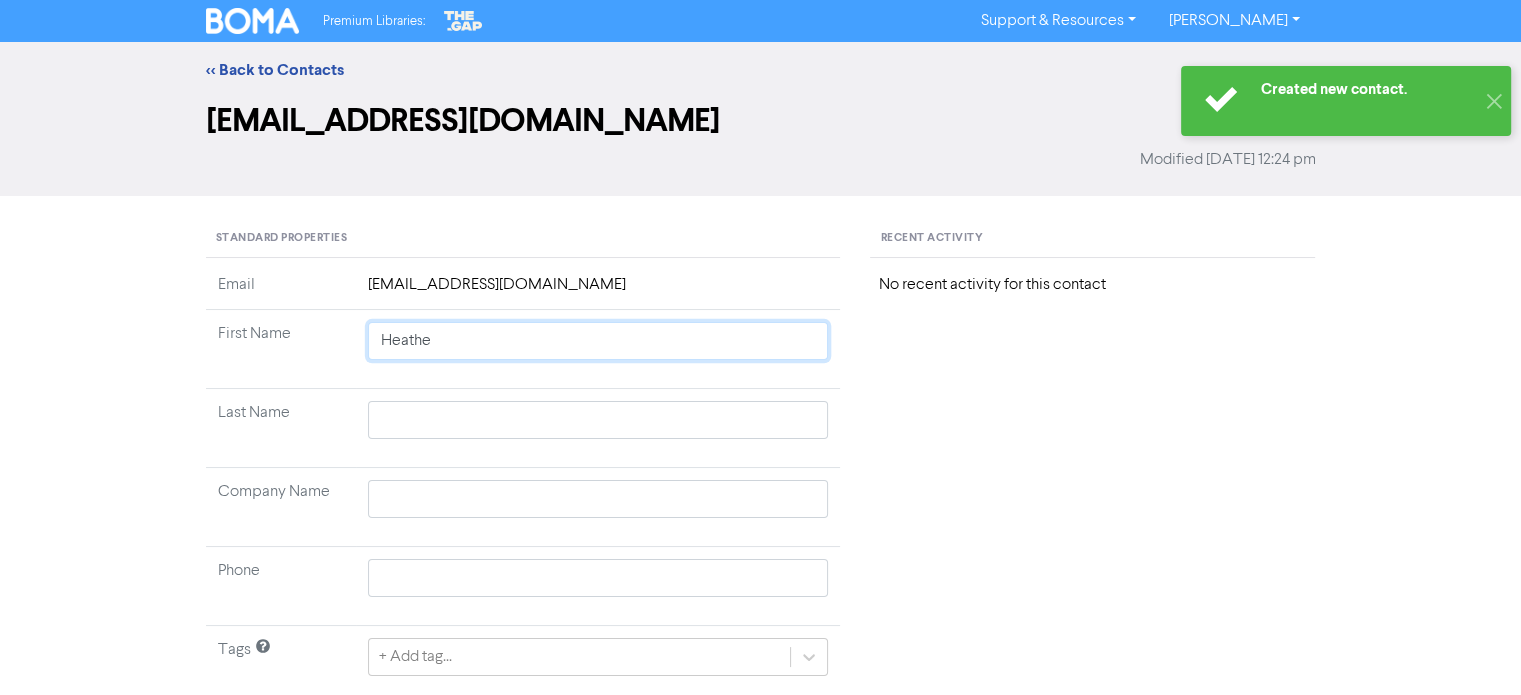 type 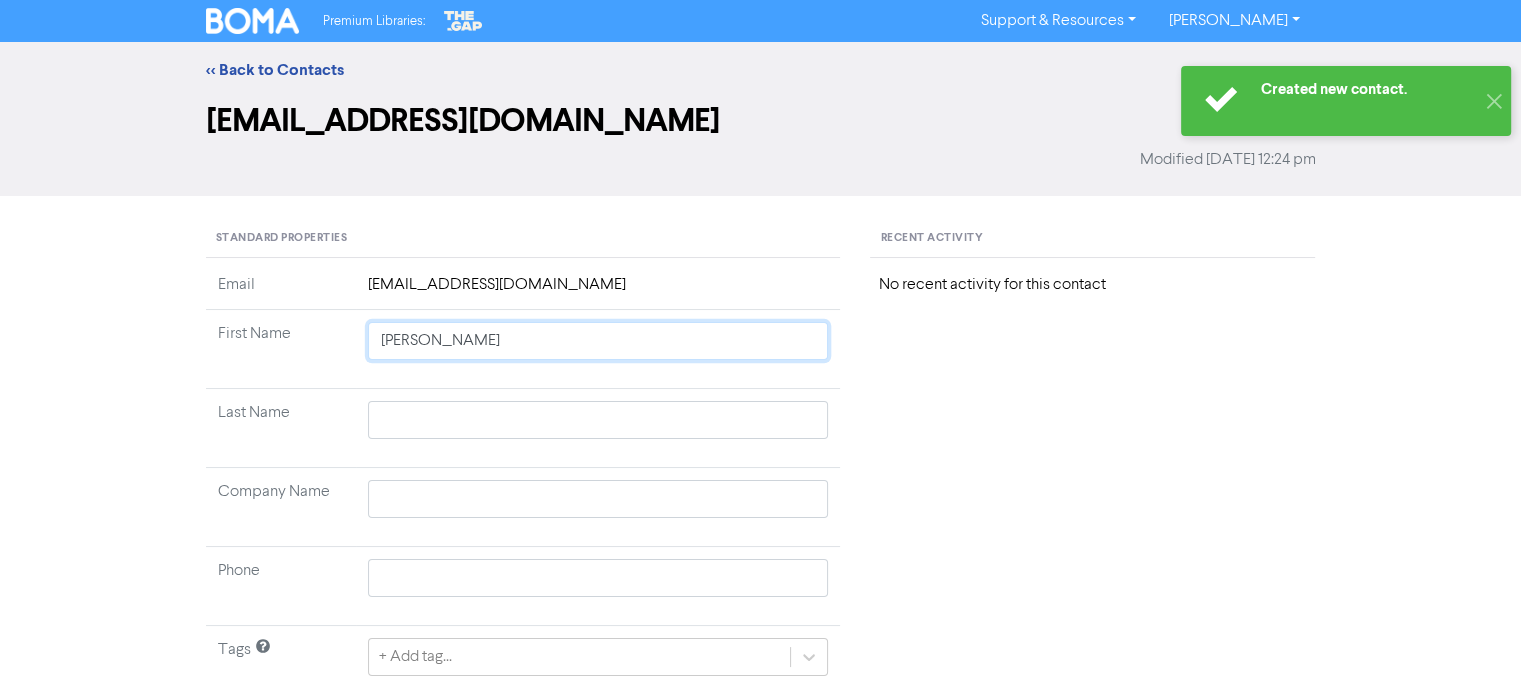 type on "[PERSON_NAME]" 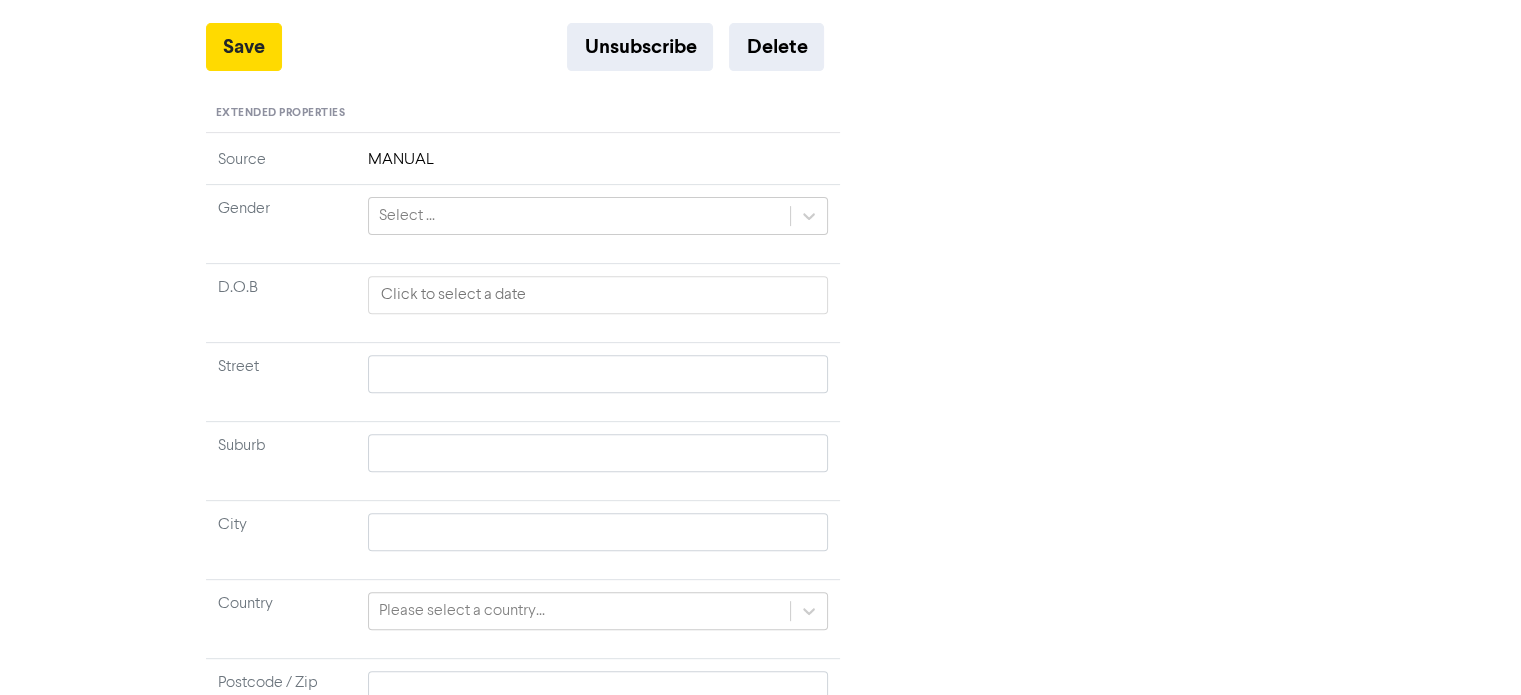 scroll, scrollTop: 680, scrollLeft: 0, axis: vertical 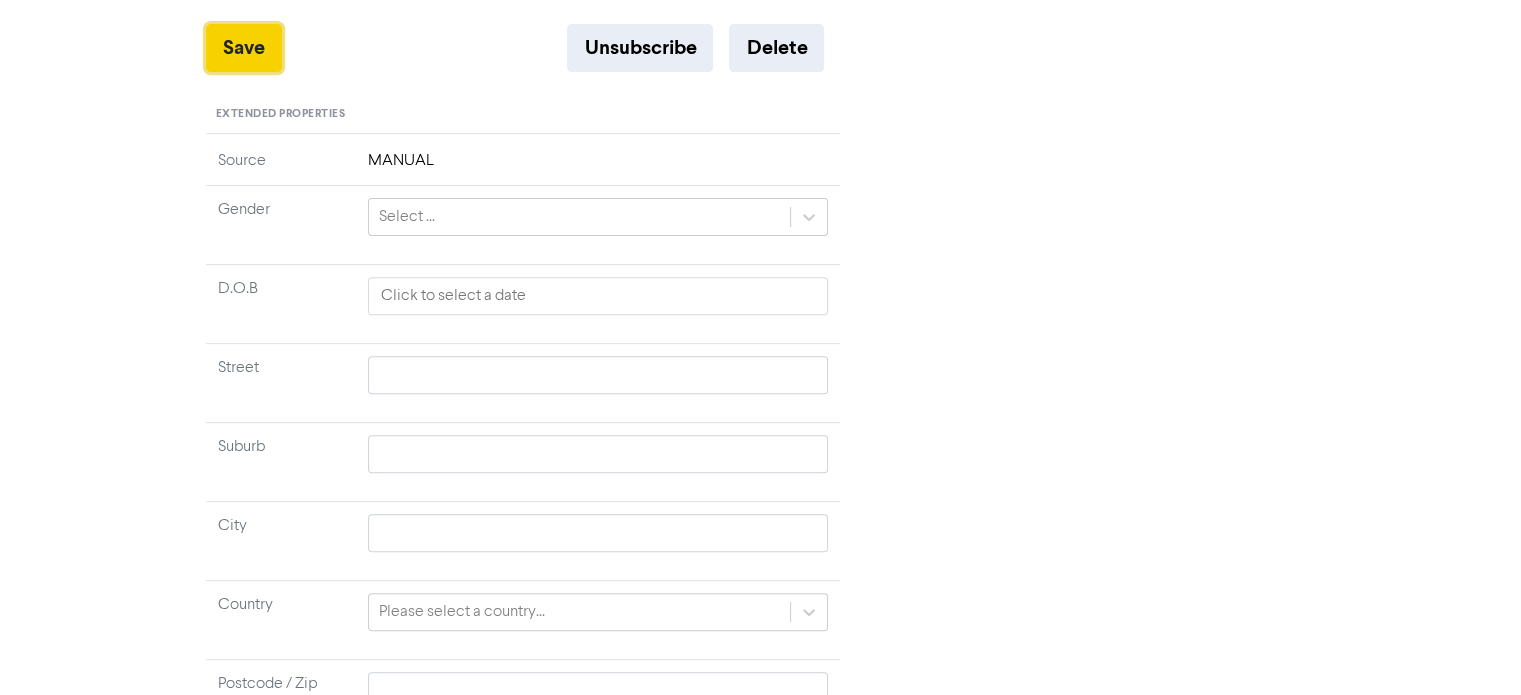 click on "Save" at bounding box center (244, 48) 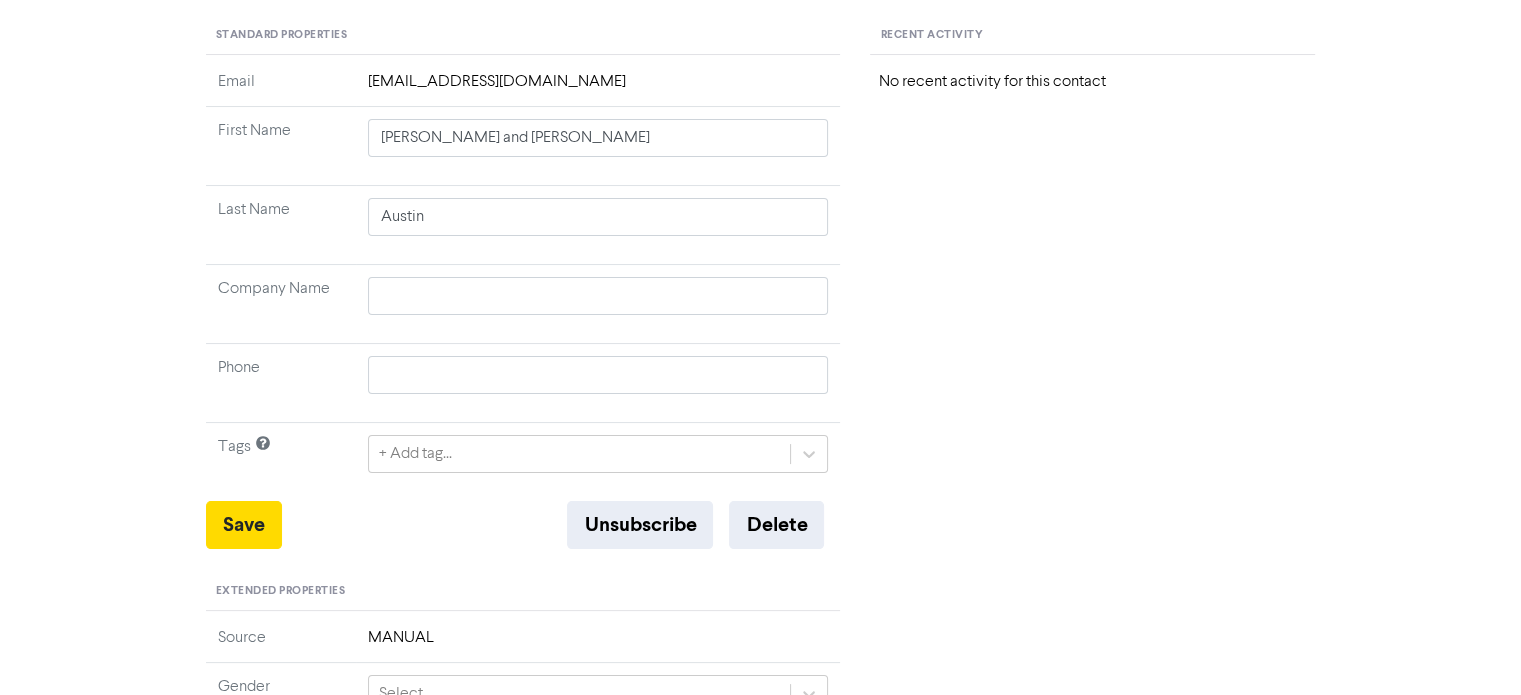 scroll, scrollTop: 0, scrollLeft: 0, axis: both 